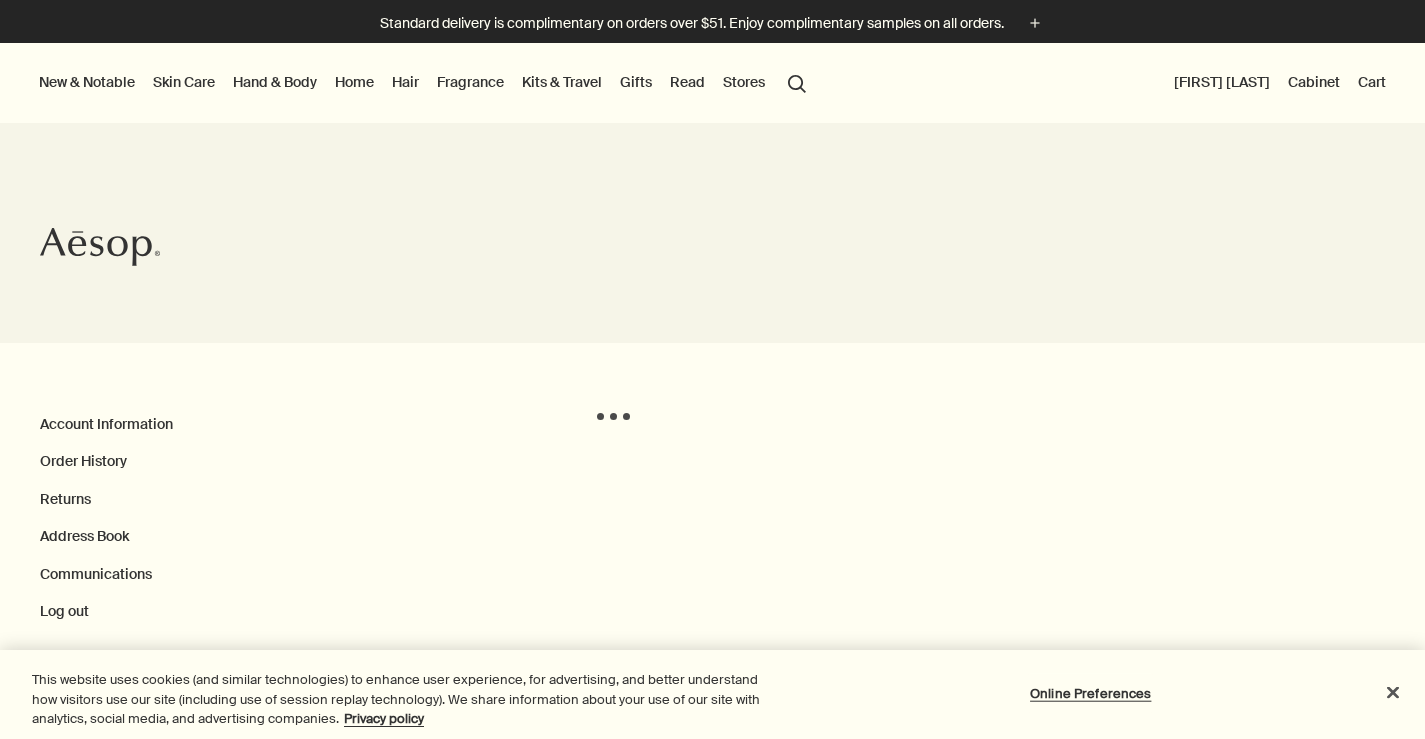 scroll, scrollTop: 0, scrollLeft: 0, axis: both 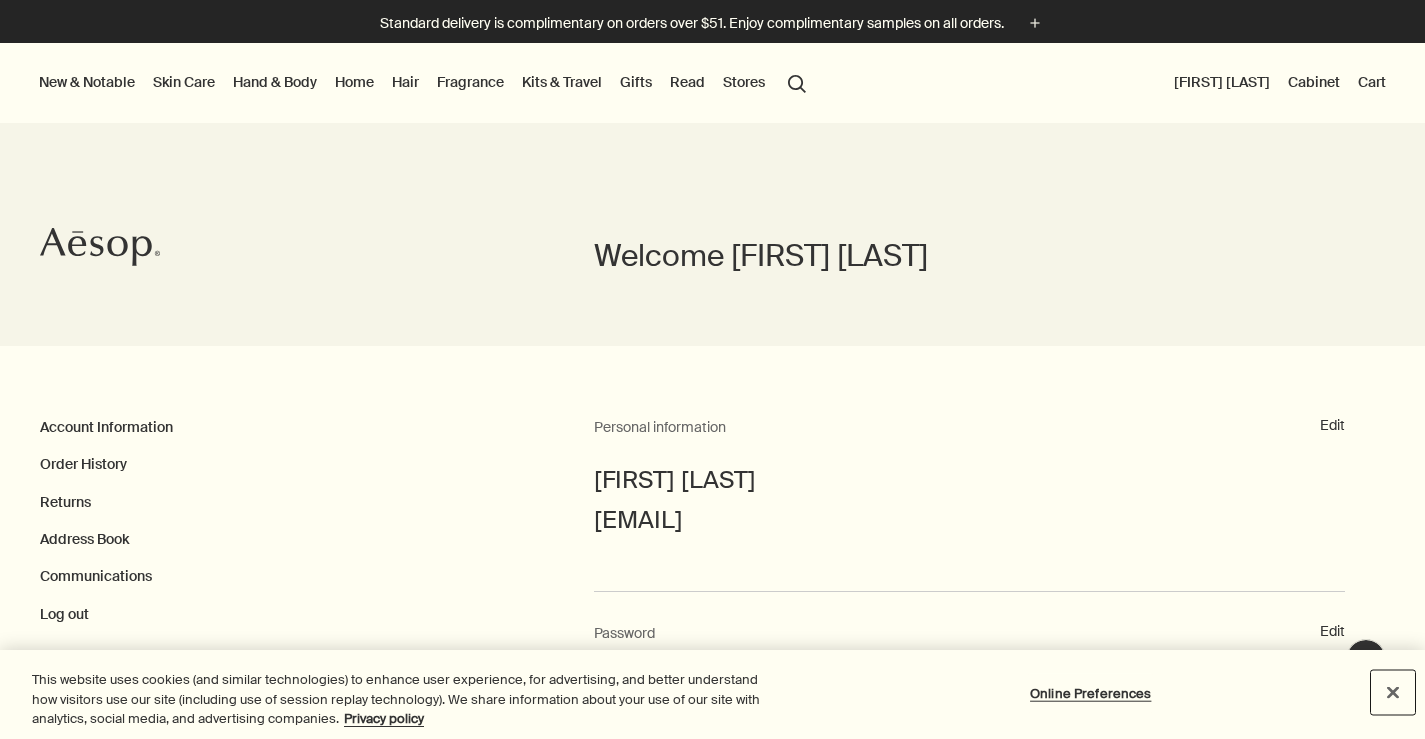 click at bounding box center (1393, 692) 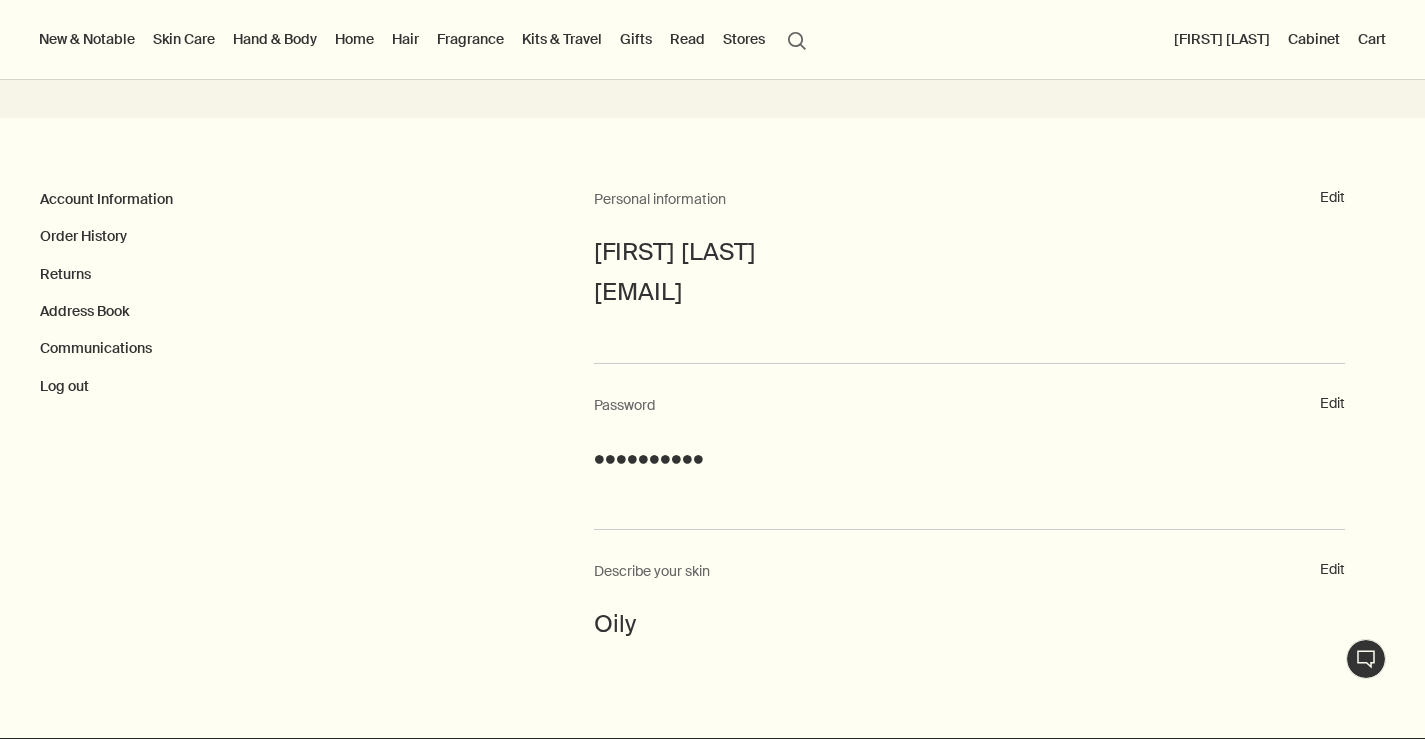 scroll, scrollTop: 226, scrollLeft: 0, axis: vertical 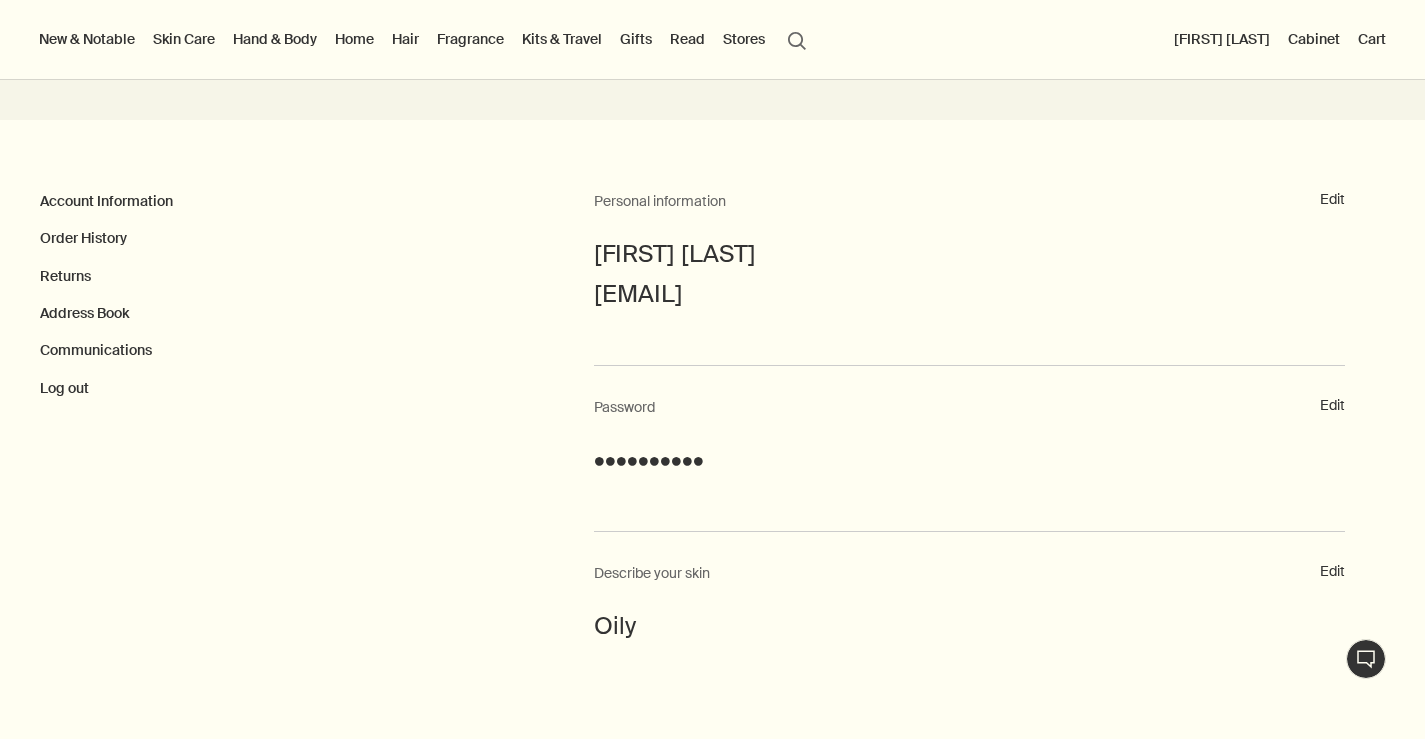 click on "New & Notable" at bounding box center (87, 39) 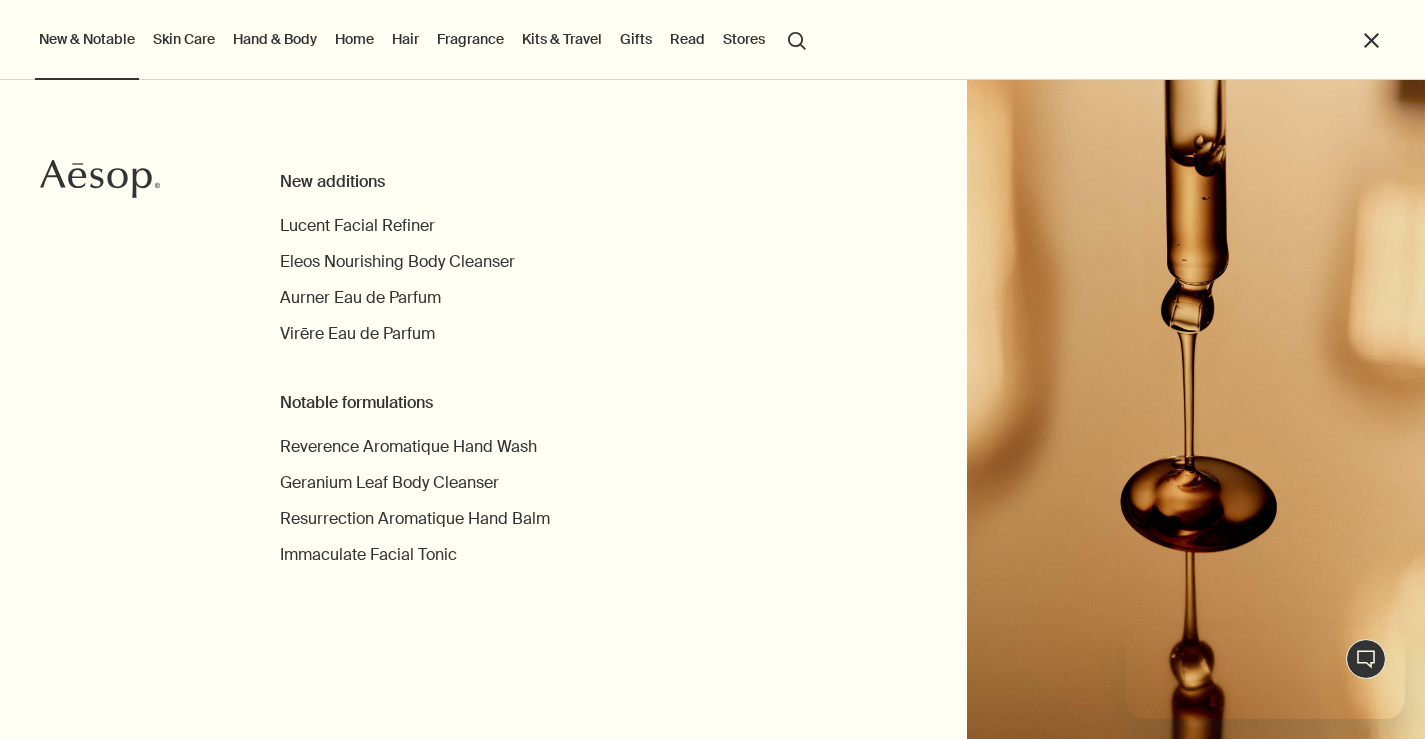 scroll, scrollTop: 0, scrollLeft: 0, axis: both 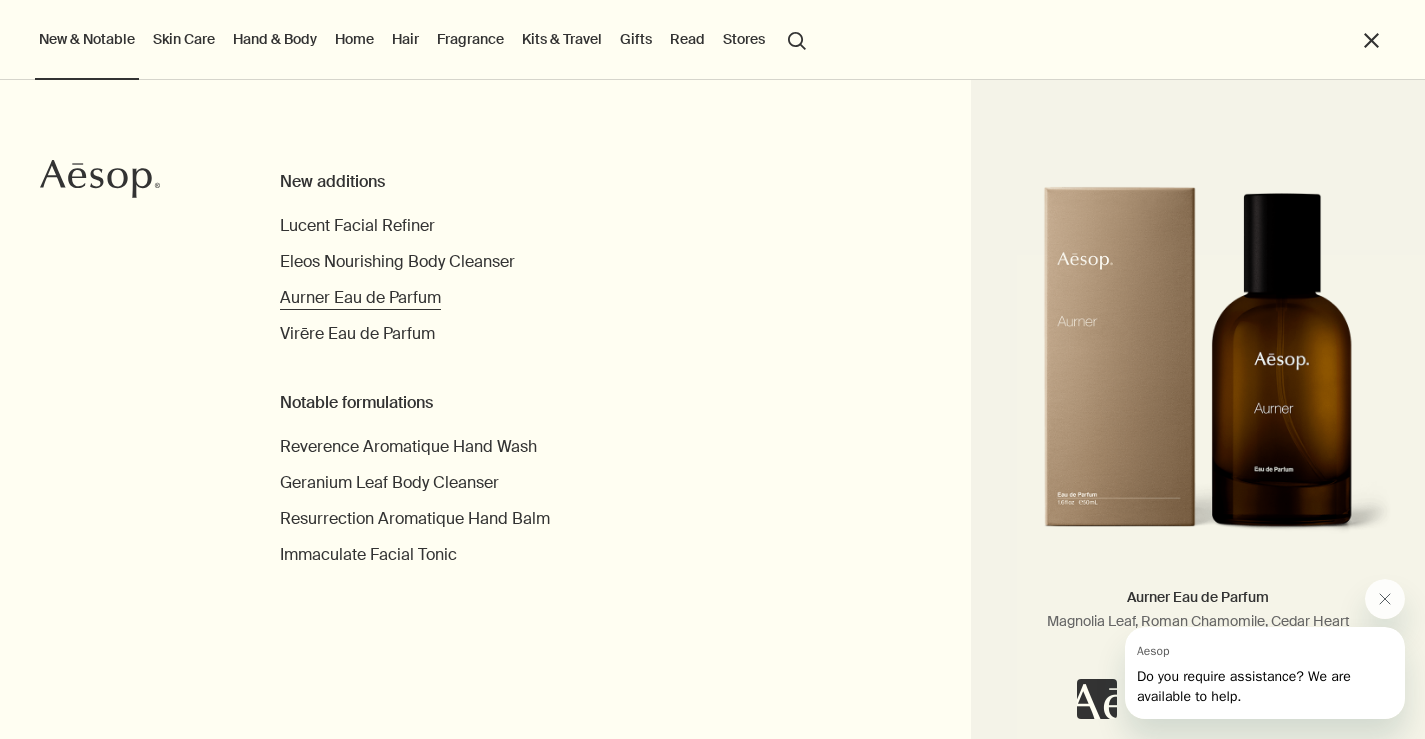 click on "Aurner Eau de Parfum" at bounding box center [360, 297] 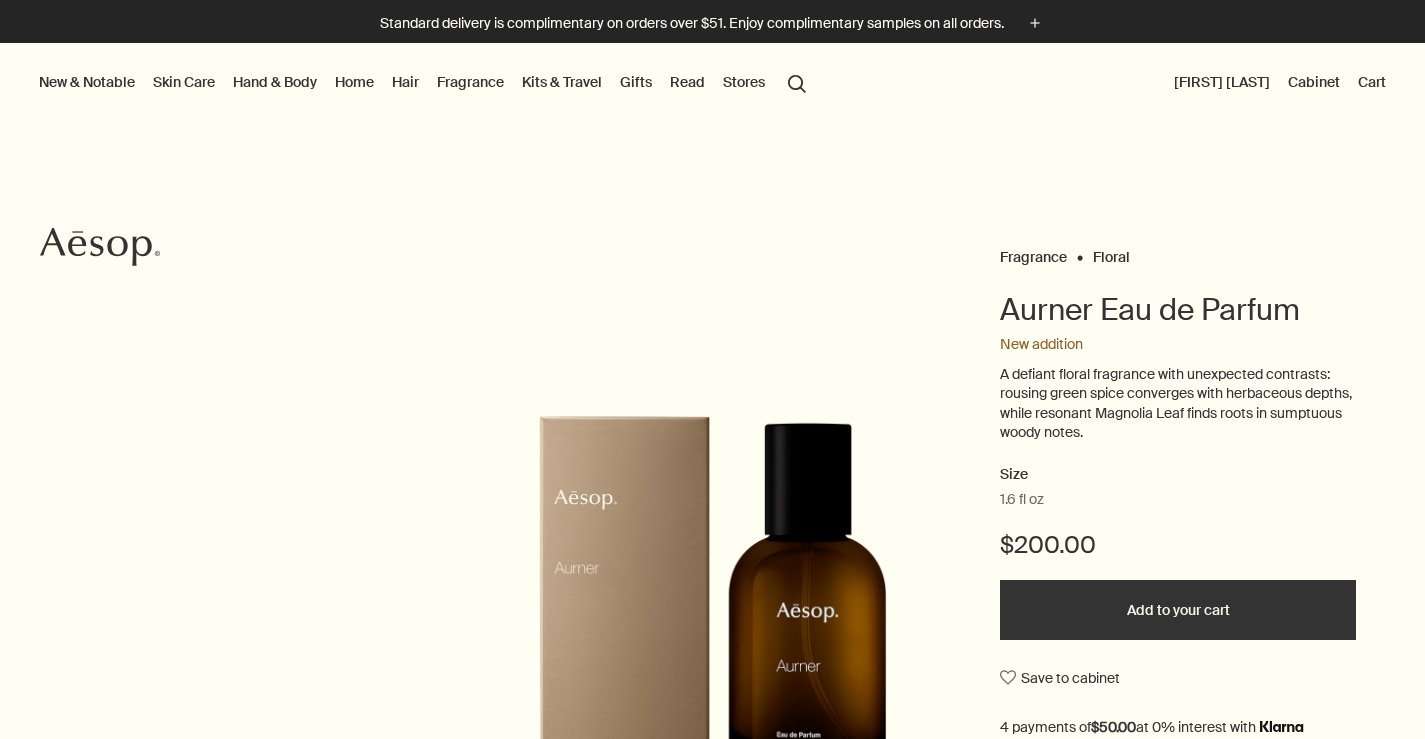 scroll, scrollTop: 0, scrollLeft: 0, axis: both 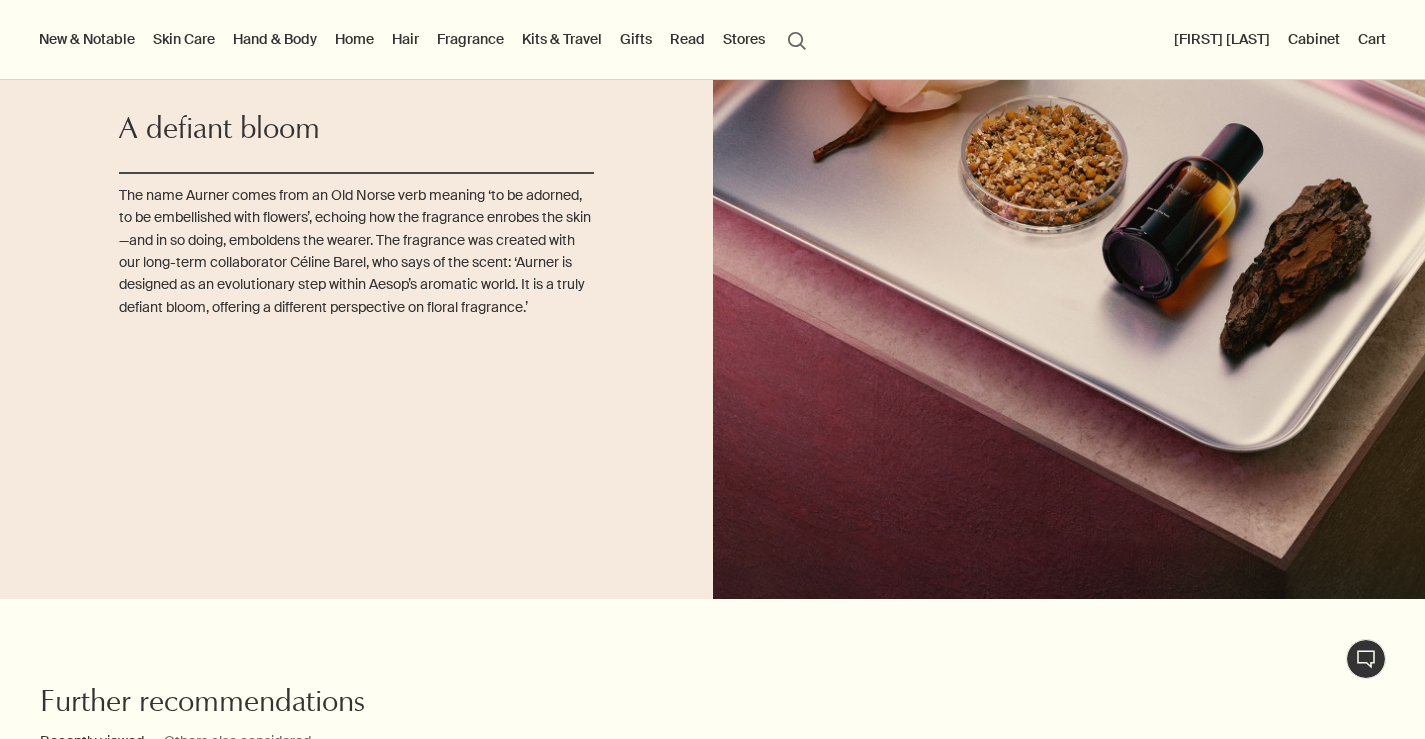 click on "Skin Care" at bounding box center [184, 39] 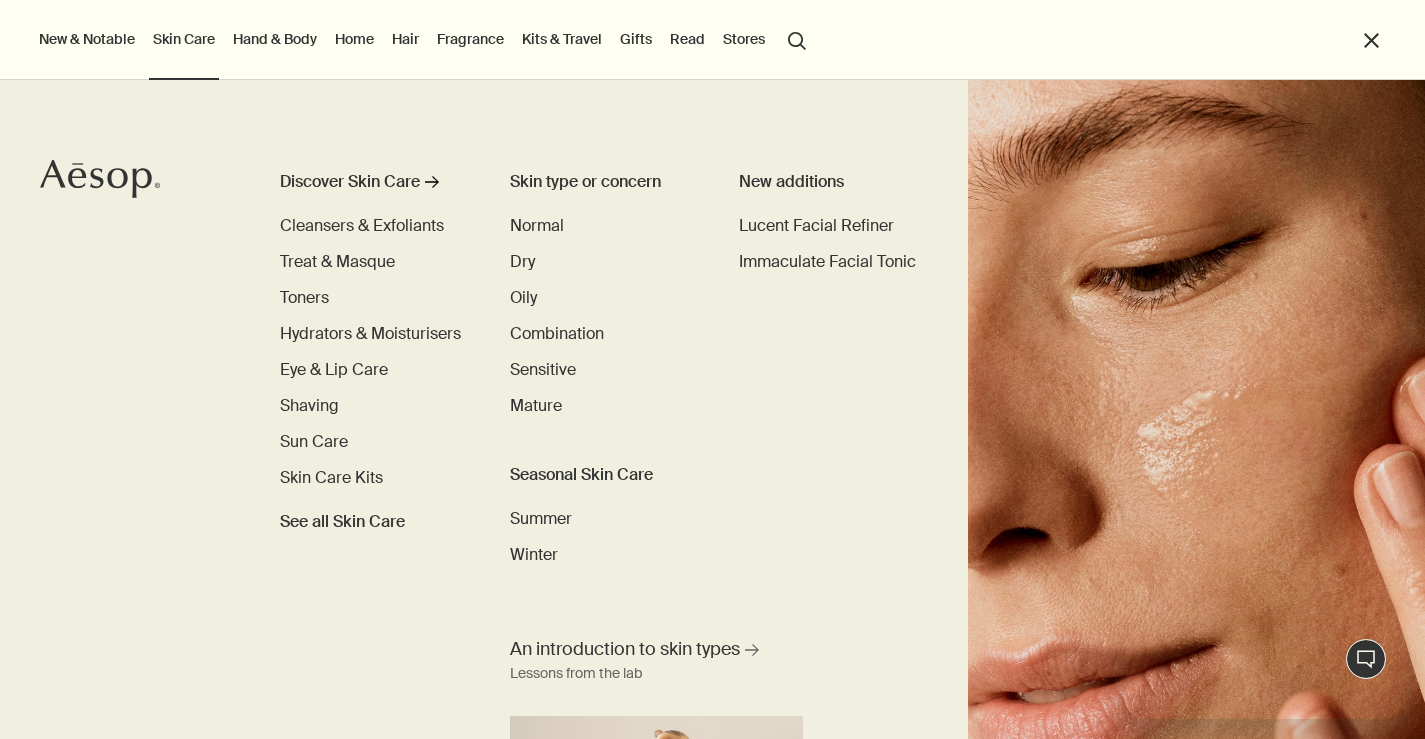 scroll, scrollTop: 0, scrollLeft: 0, axis: both 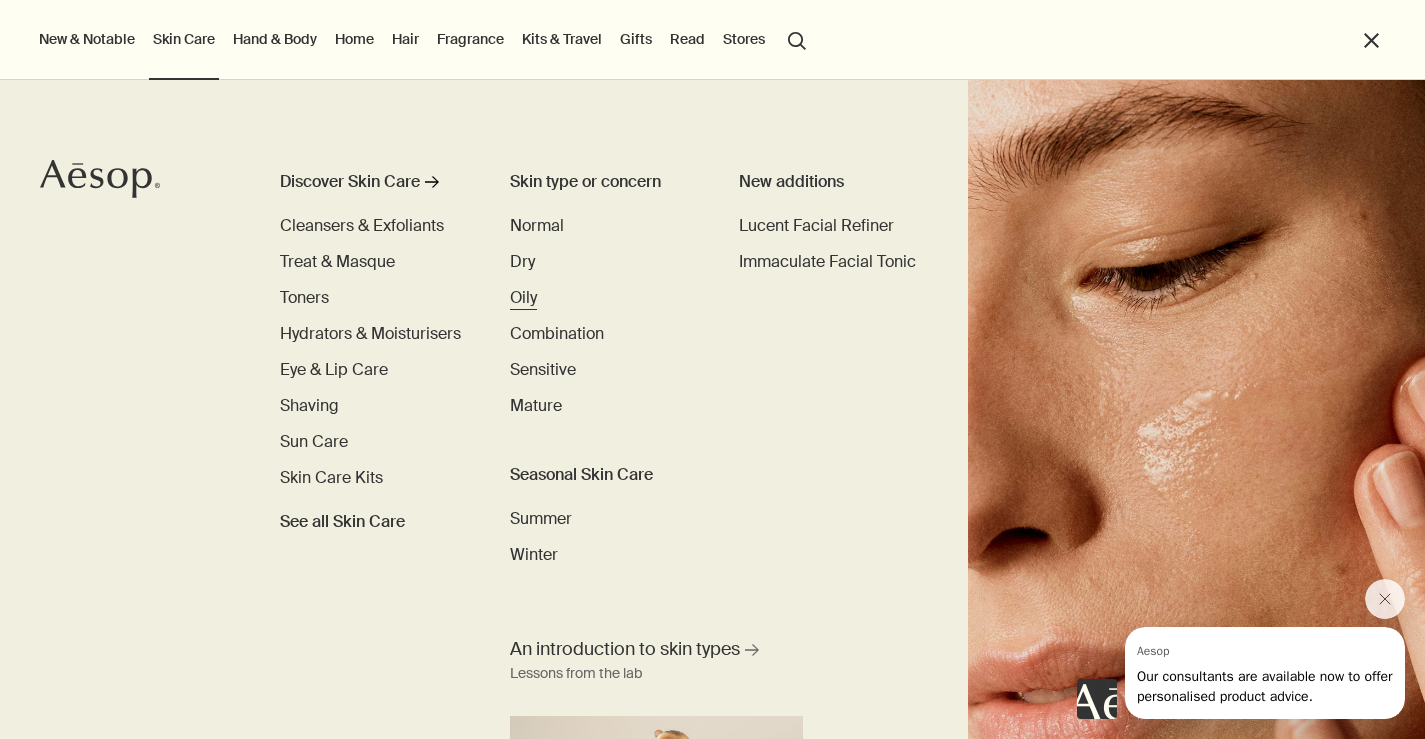 click on "Oily" at bounding box center [523, 297] 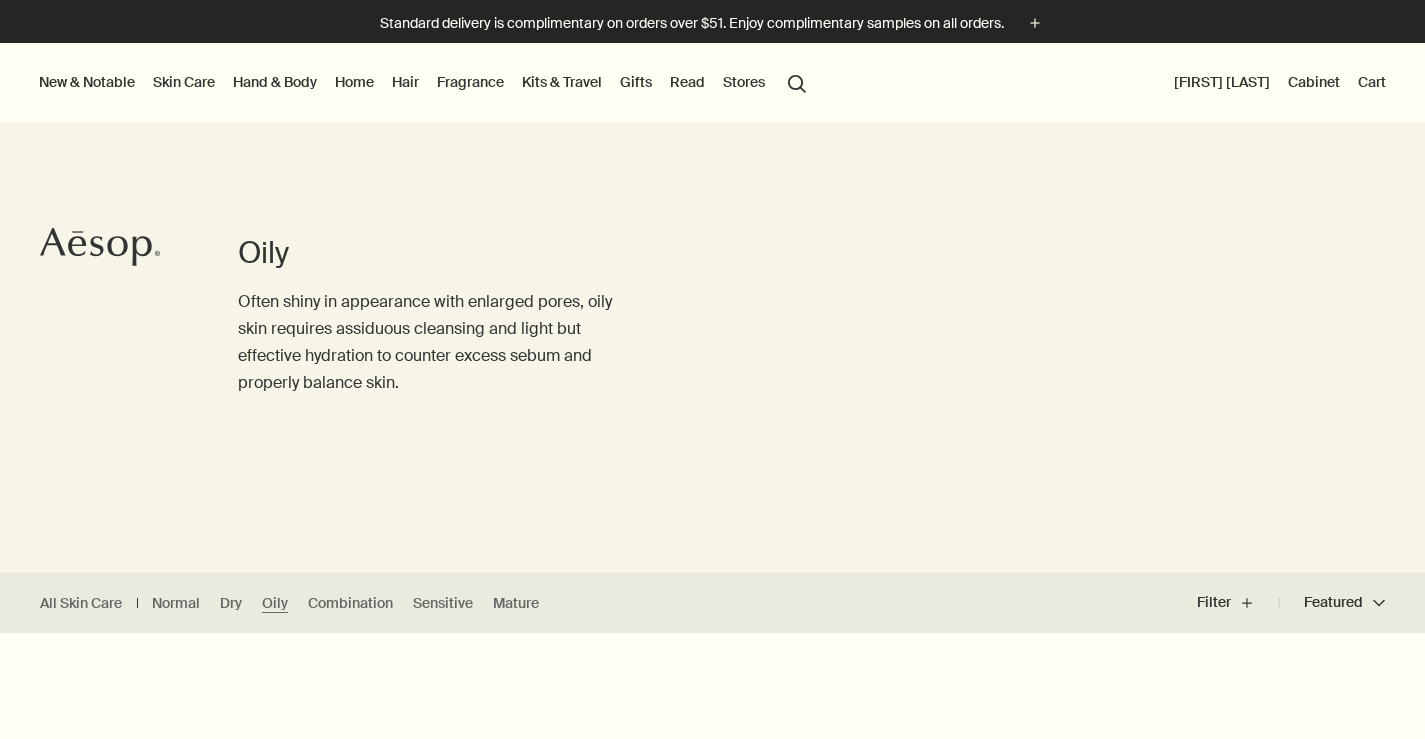 scroll, scrollTop: 0, scrollLeft: 0, axis: both 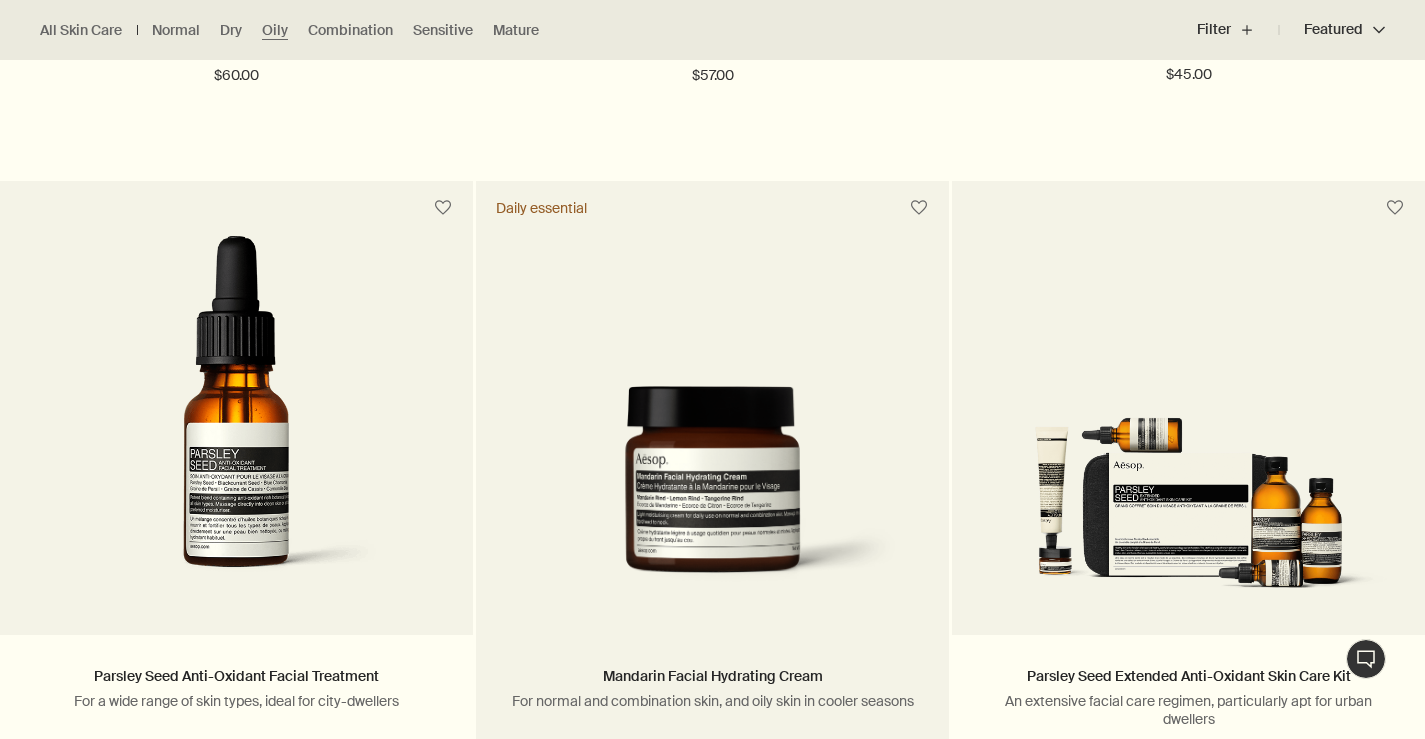 click at bounding box center [712, 495] 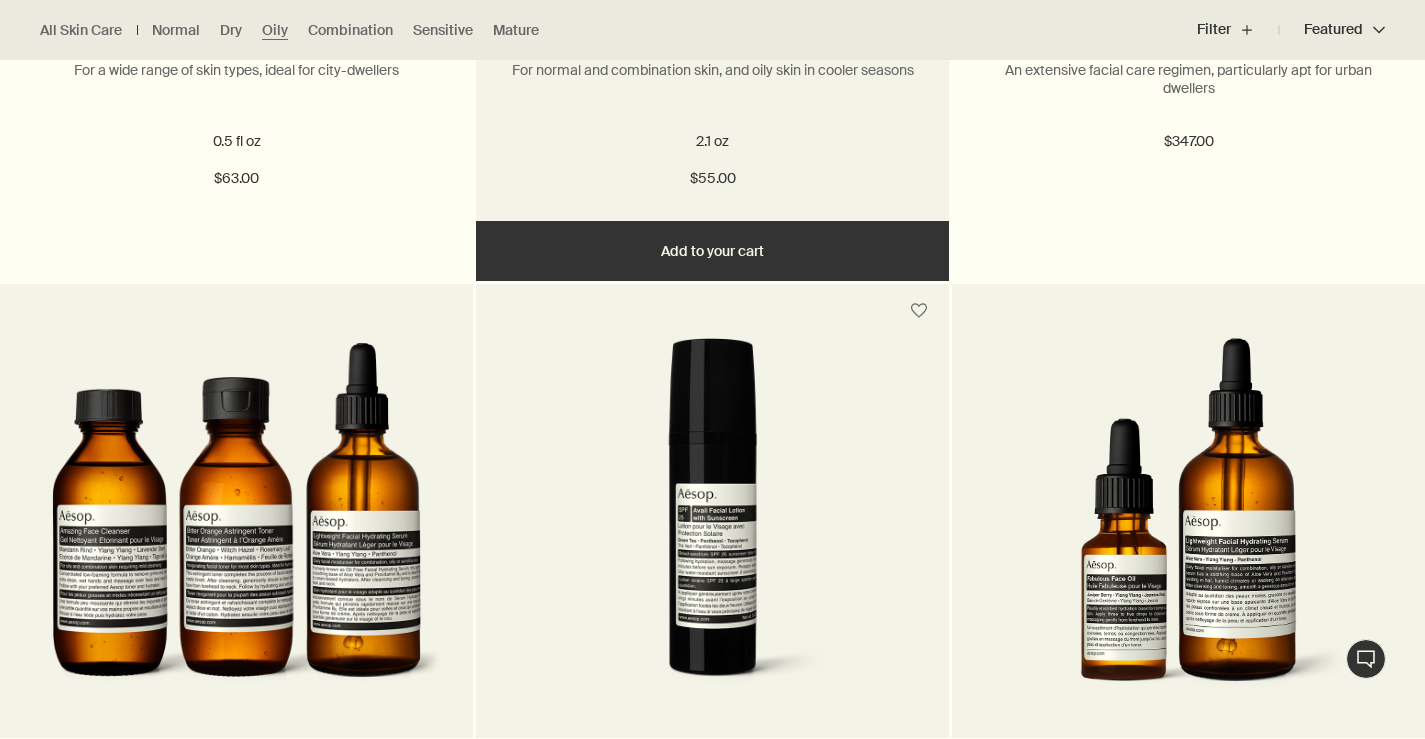 scroll, scrollTop: 1821, scrollLeft: 0, axis: vertical 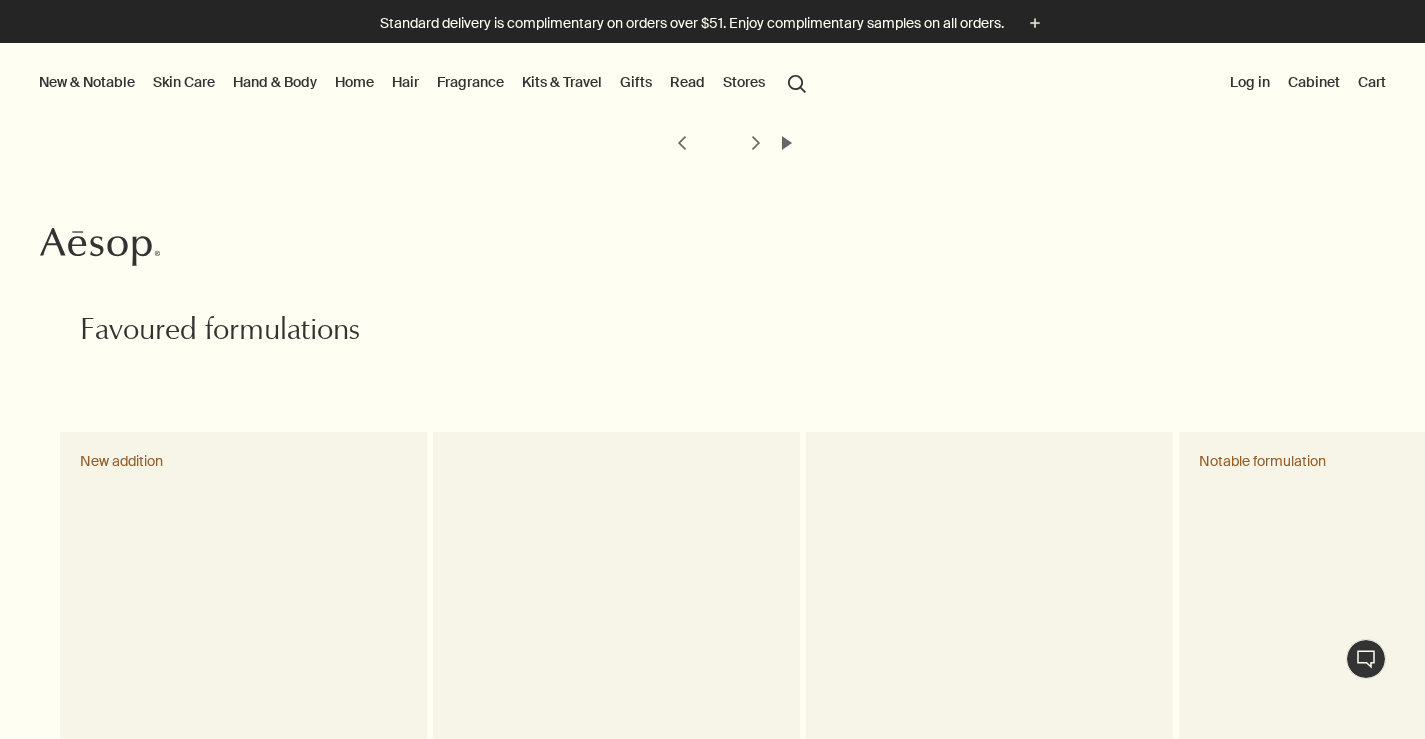 click on "Log in" at bounding box center (1250, 82) 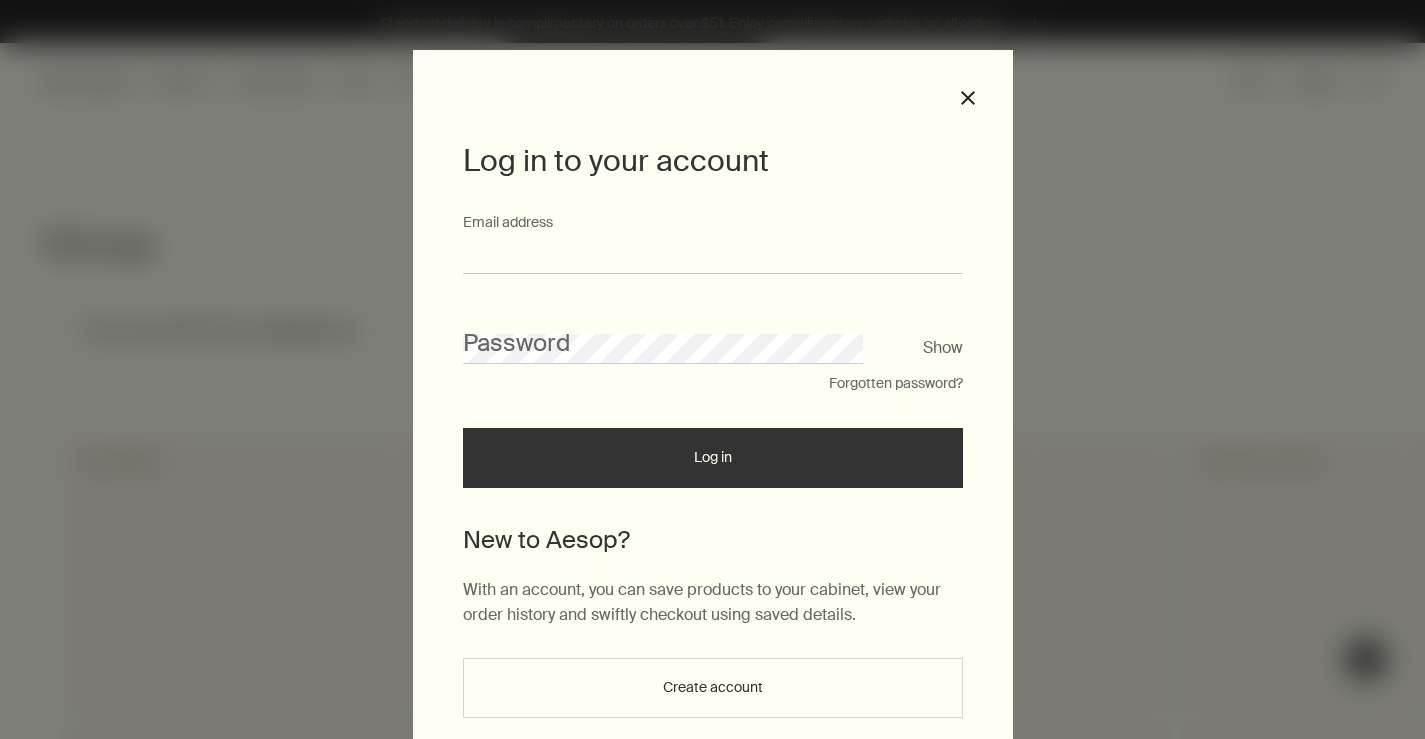 type on "**********" 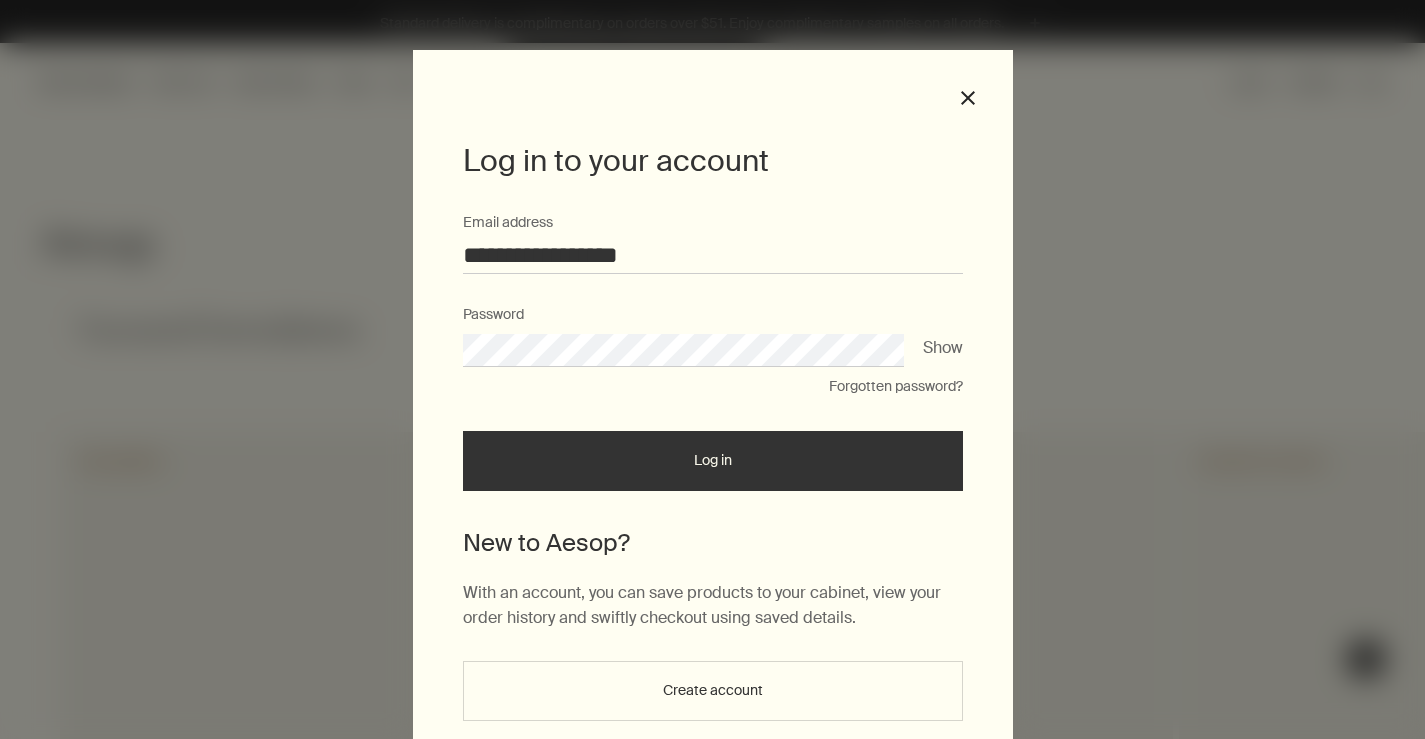 click on "Log in" at bounding box center [713, 461] 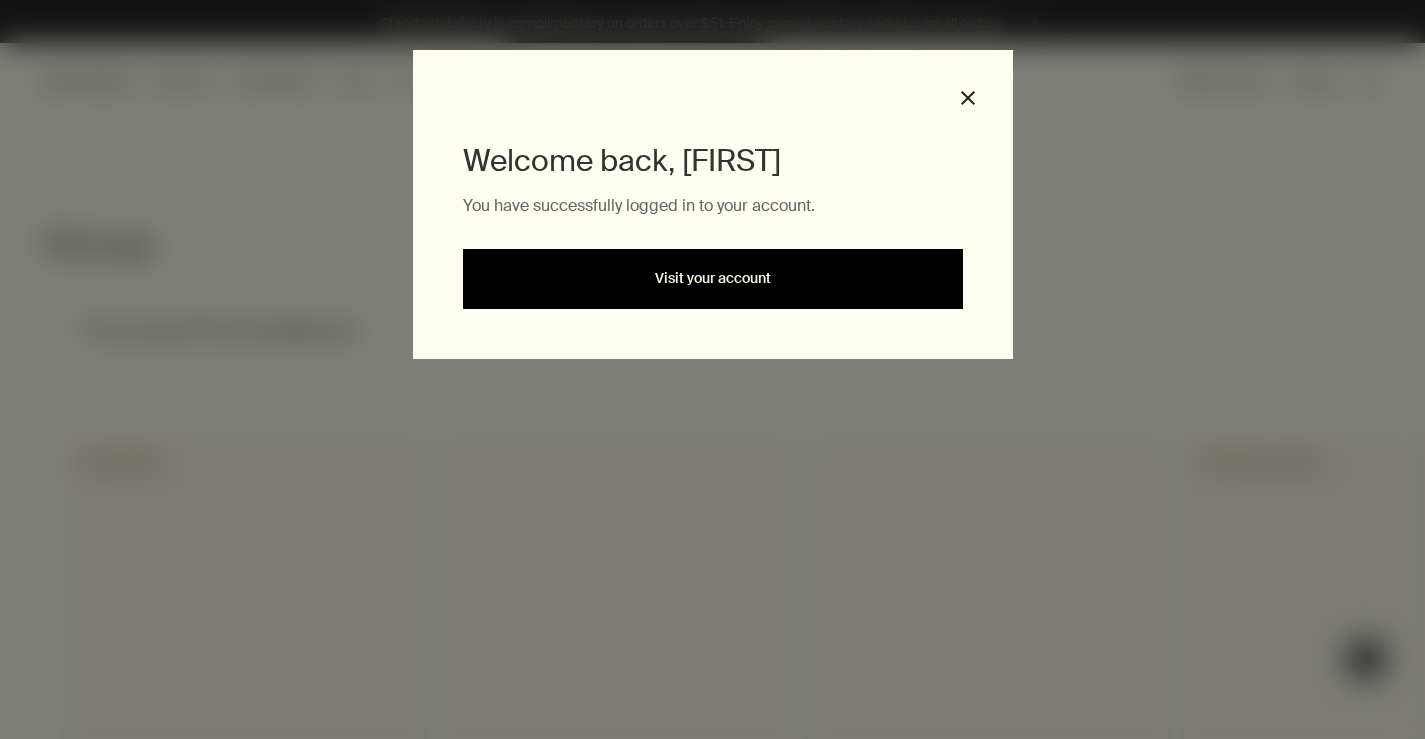 click on "Visit your account" at bounding box center (713, 279) 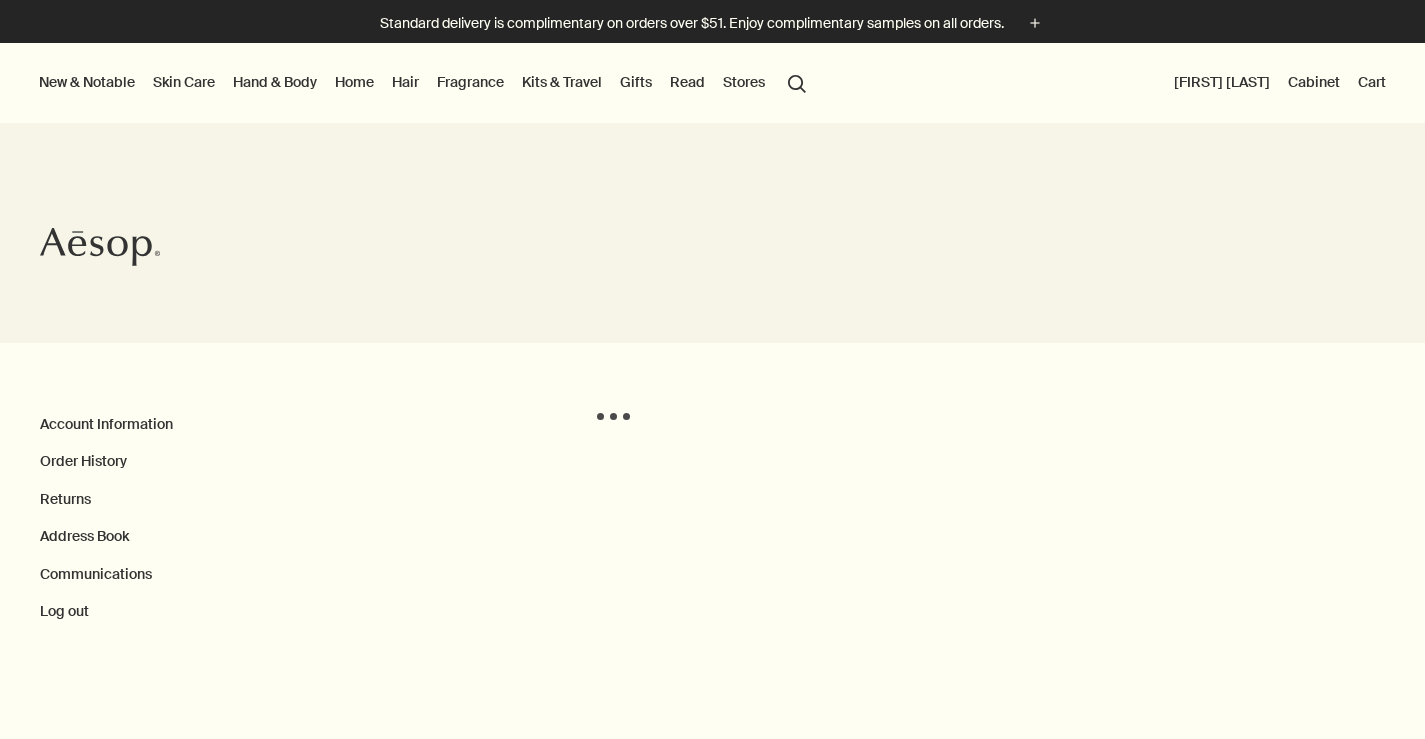 scroll, scrollTop: 0, scrollLeft: 0, axis: both 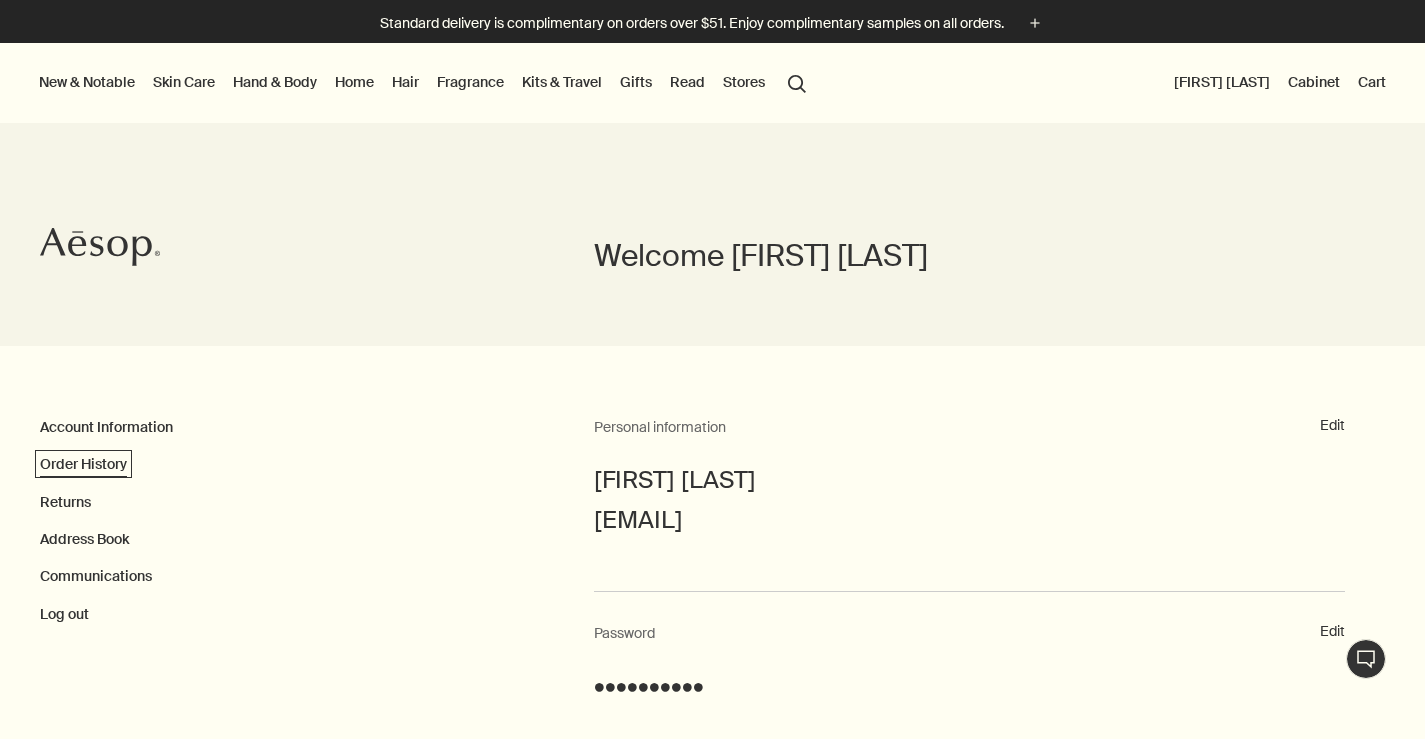 click on "Order History" at bounding box center (83, 464) 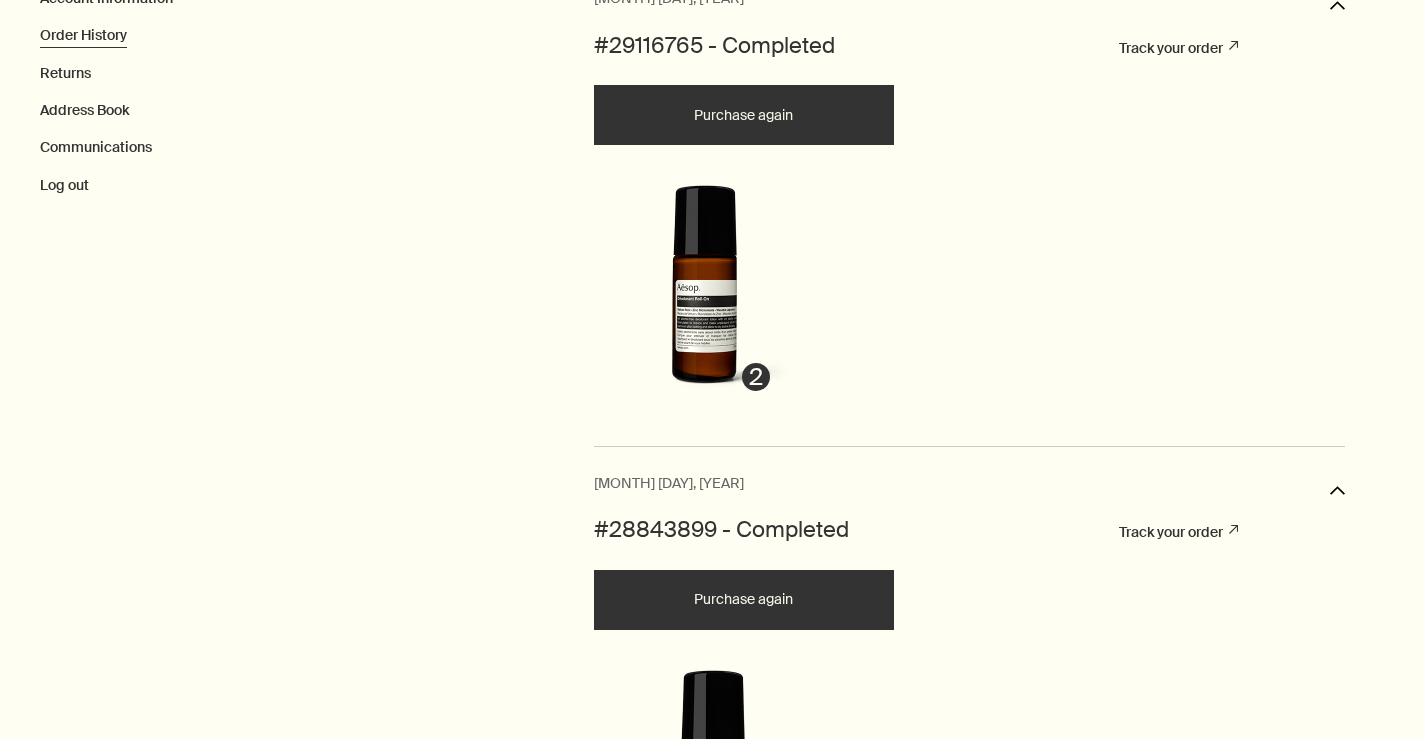 scroll, scrollTop: 431, scrollLeft: 0, axis: vertical 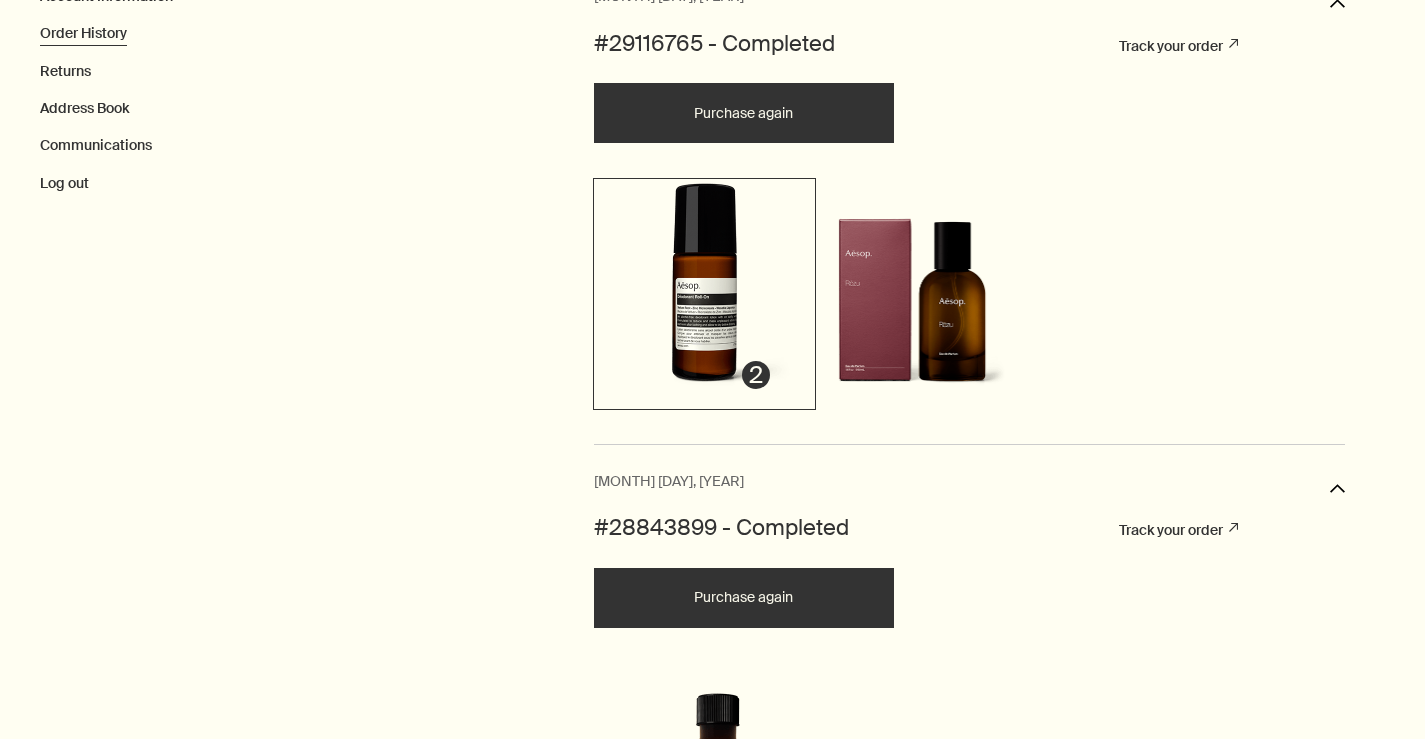 click at bounding box center (704, 291) 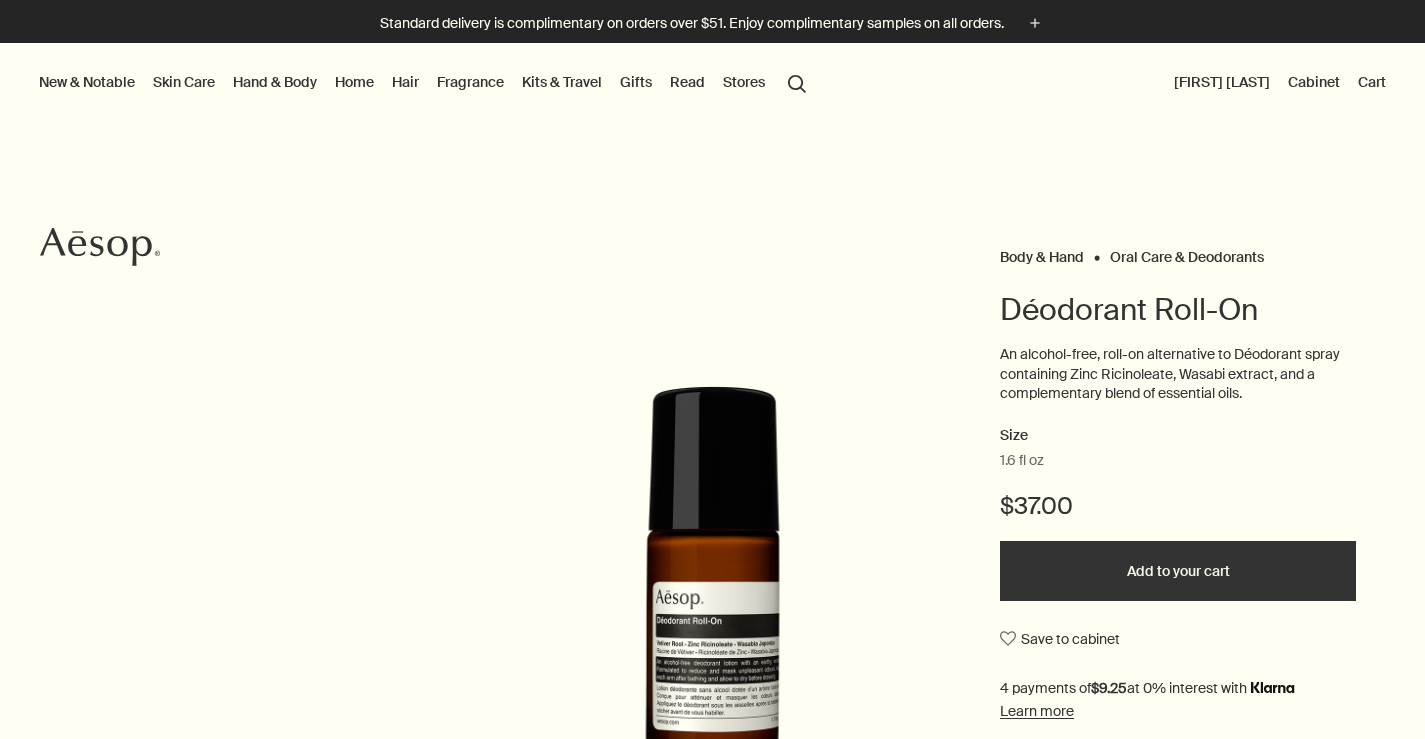 scroll, scrollTop: 0, scrollLeft: 0, axis: both 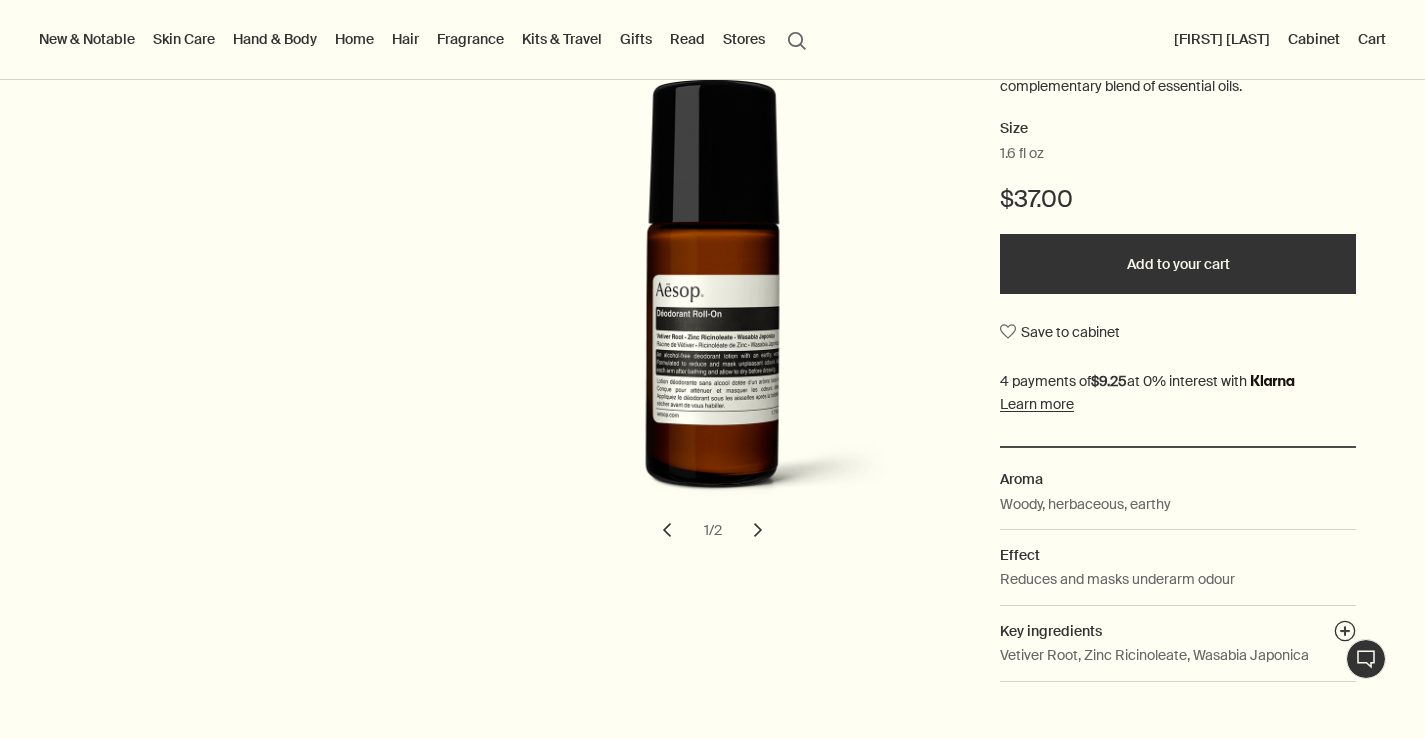 click on "Add to your cart" at bounding box center [1178, 264] 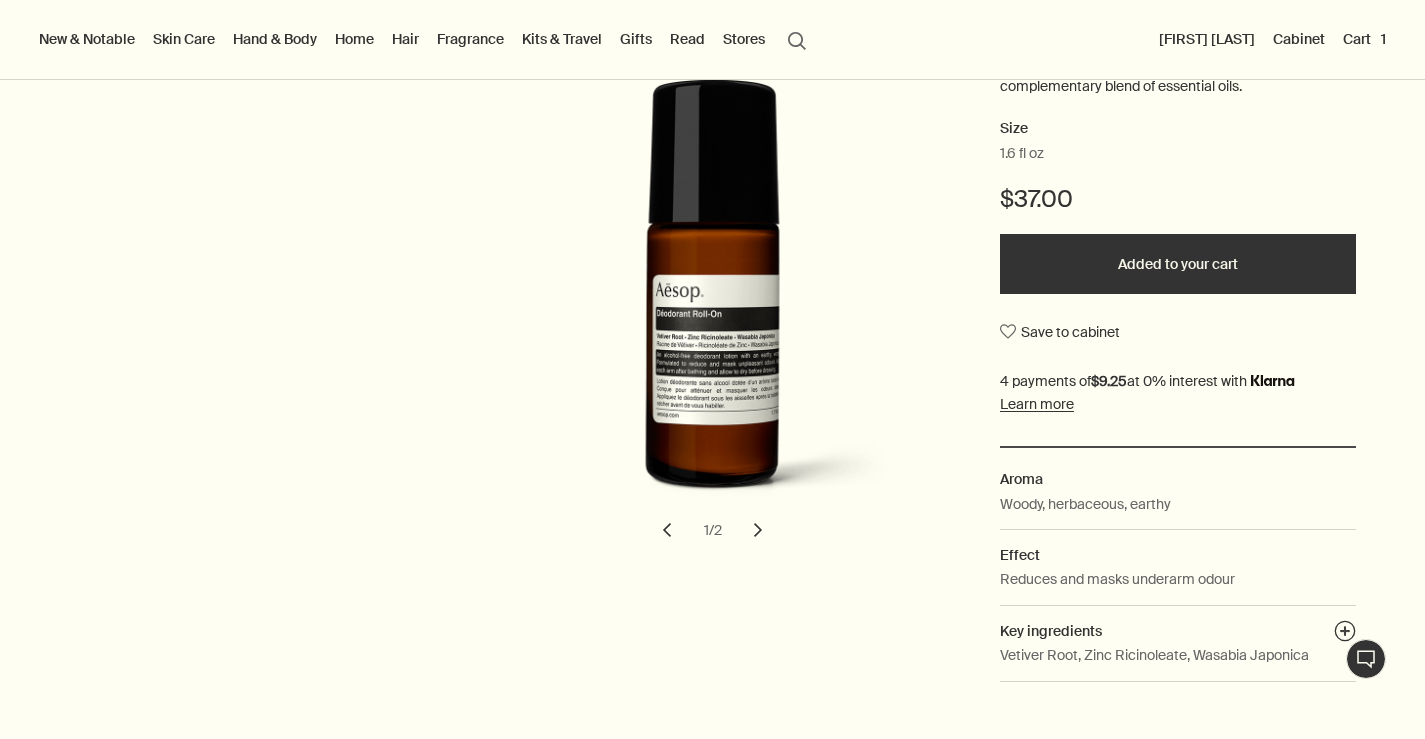 click on "[NAME] [NAME]" at bounding box center [1207, 39] 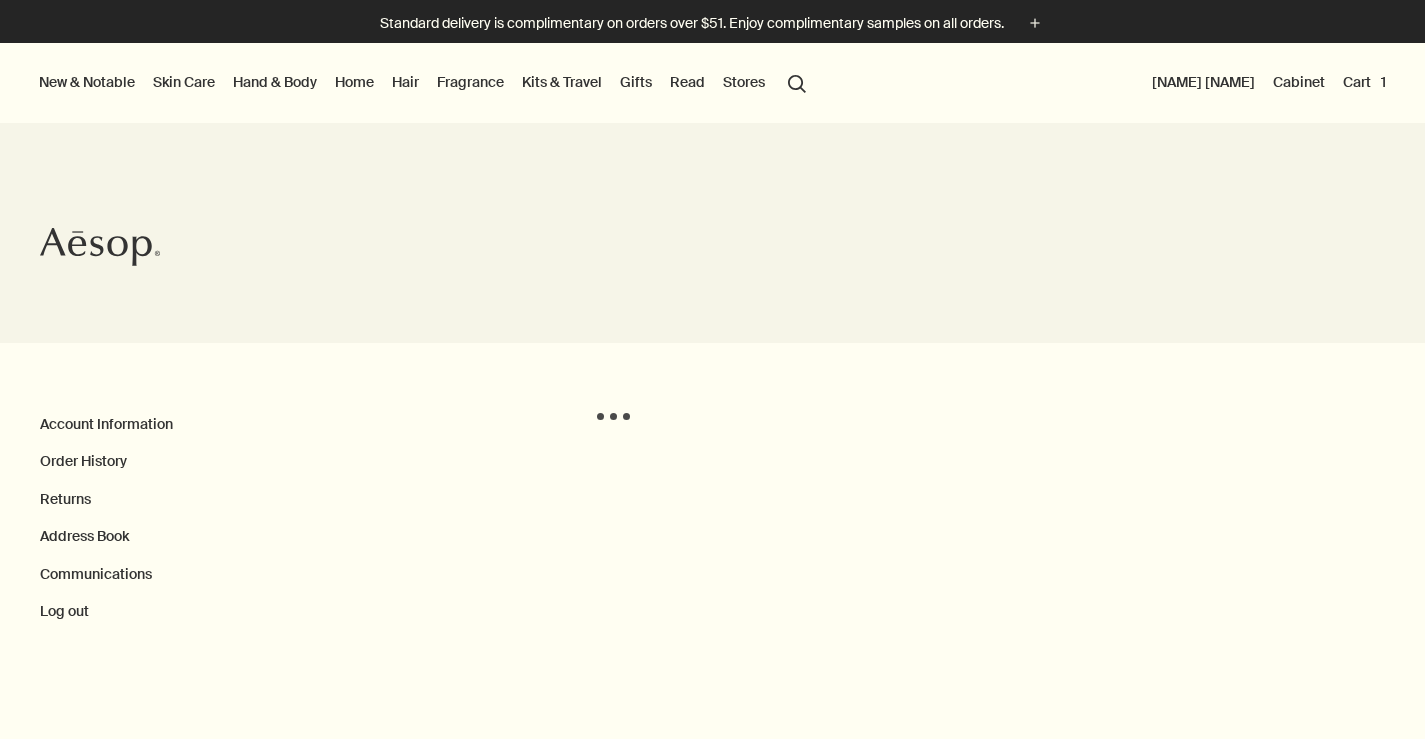 scroll, scrollTop: 0, scrollLeft: 0, axis: both 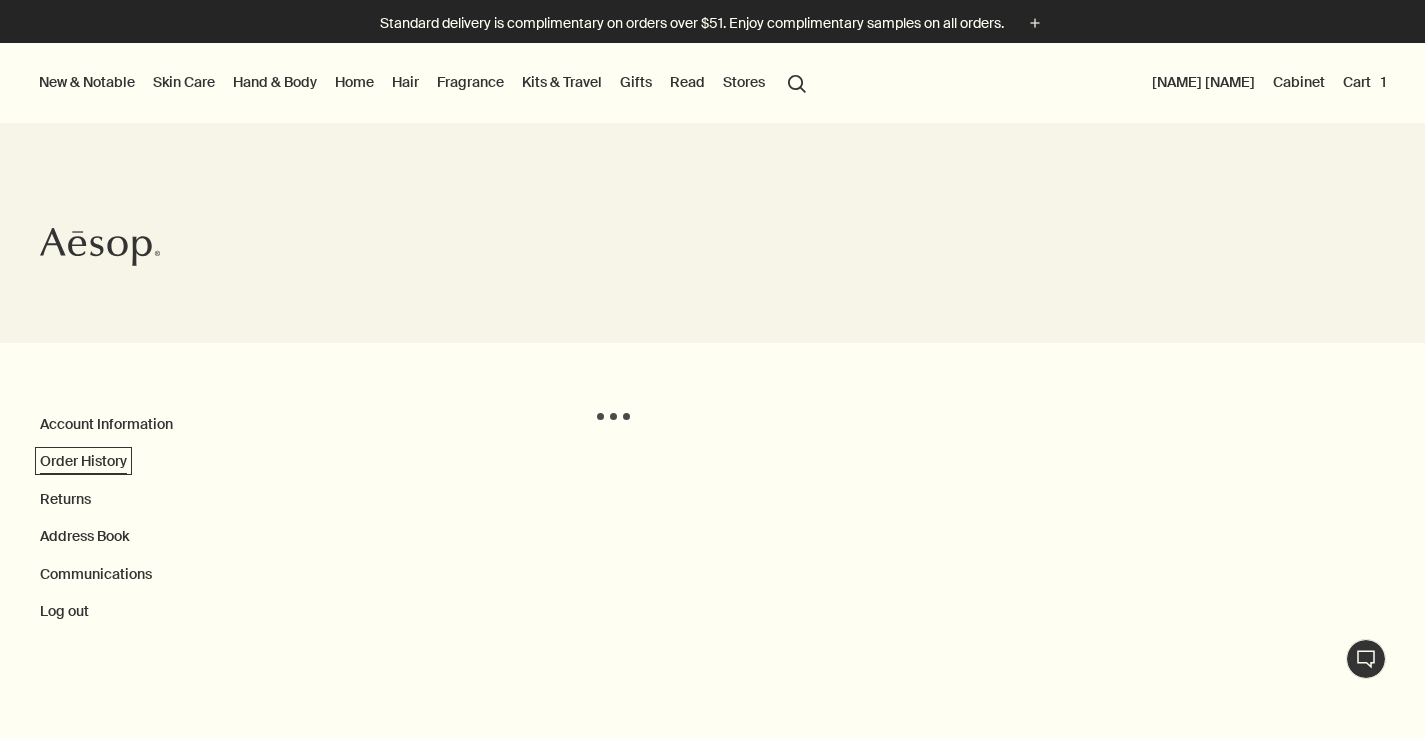 click on "Order History" at bounding box center [83, 461] 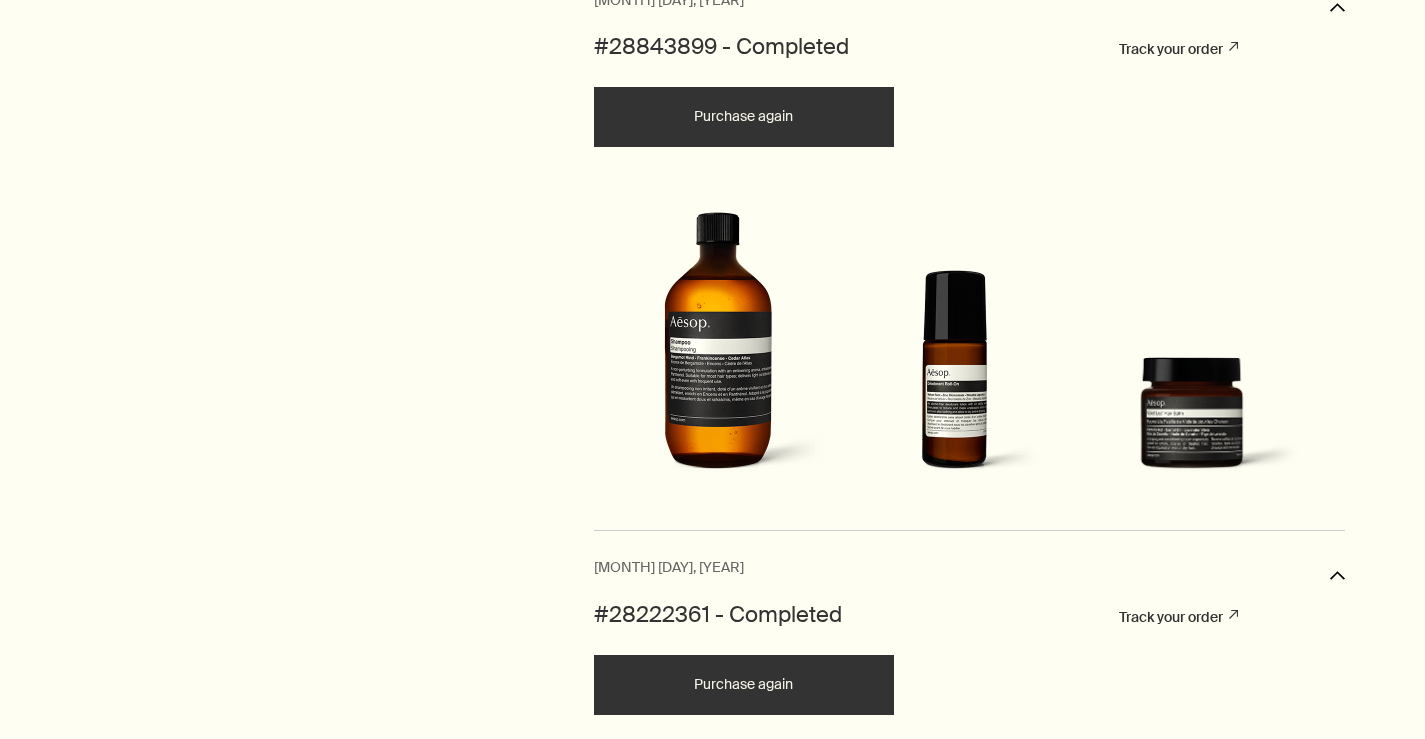 scroll, scrollTop: 915, scrollLeft: 0, axis: vertical 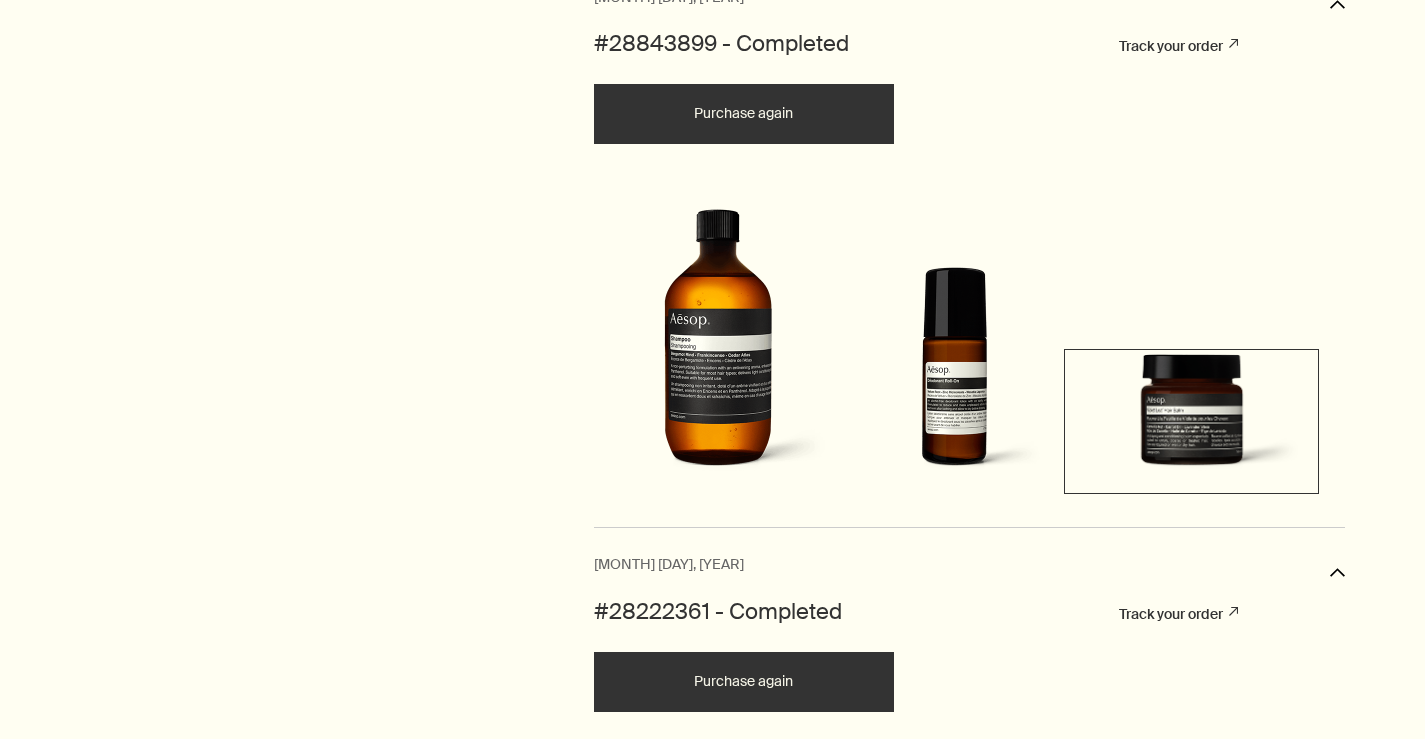click at bounding box center (1192, 419) 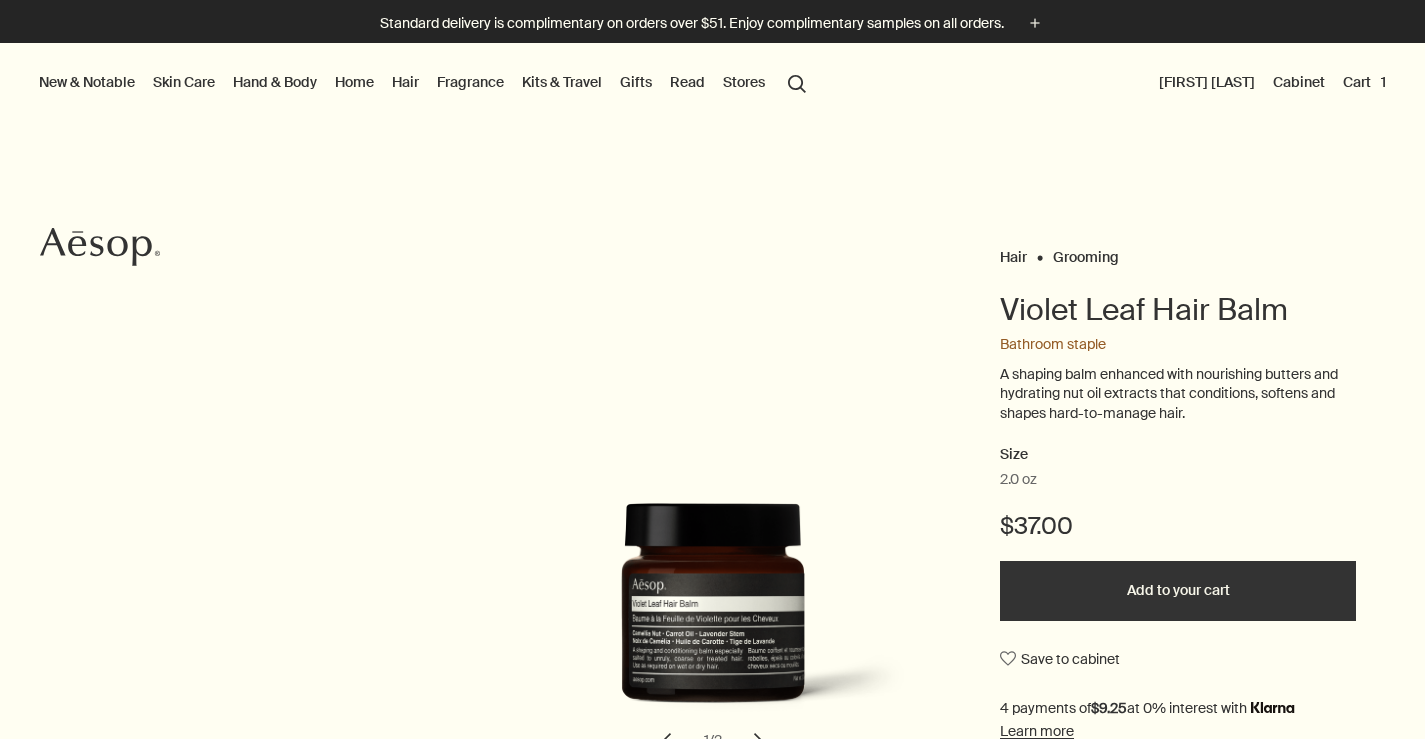 scroll, scrollTop: 0, scrollLeft: 0, axis: both 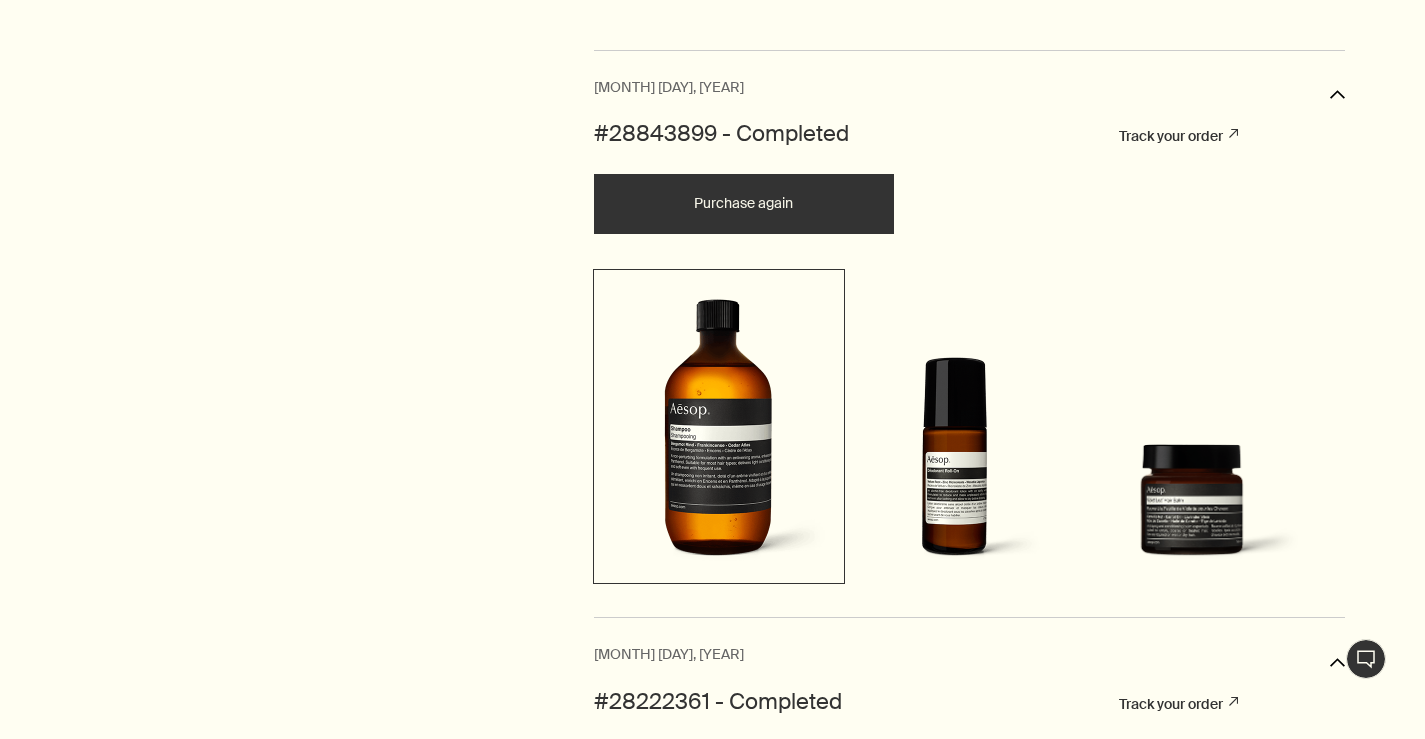 click at bounding box center (719, 424) 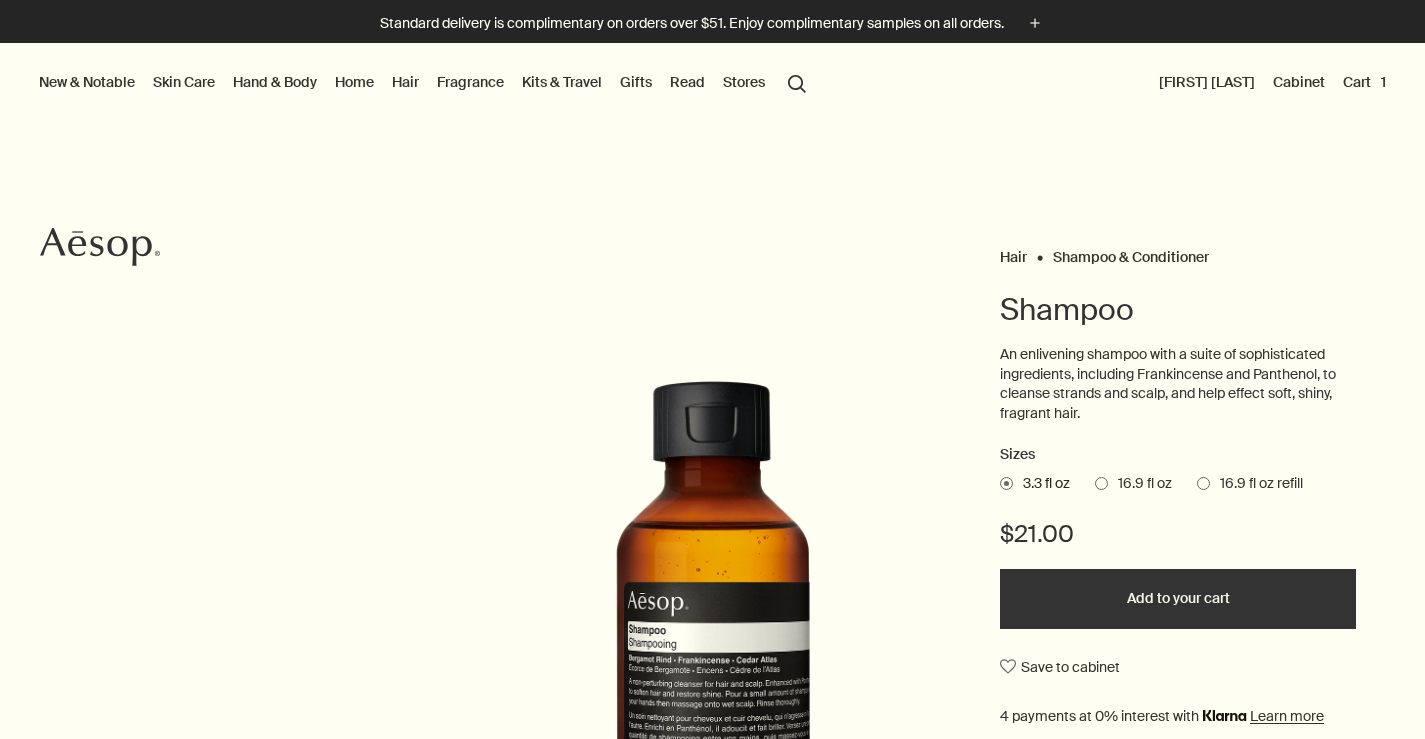scroll, scrollTop: 0, scrollLeft: 0, axis: both 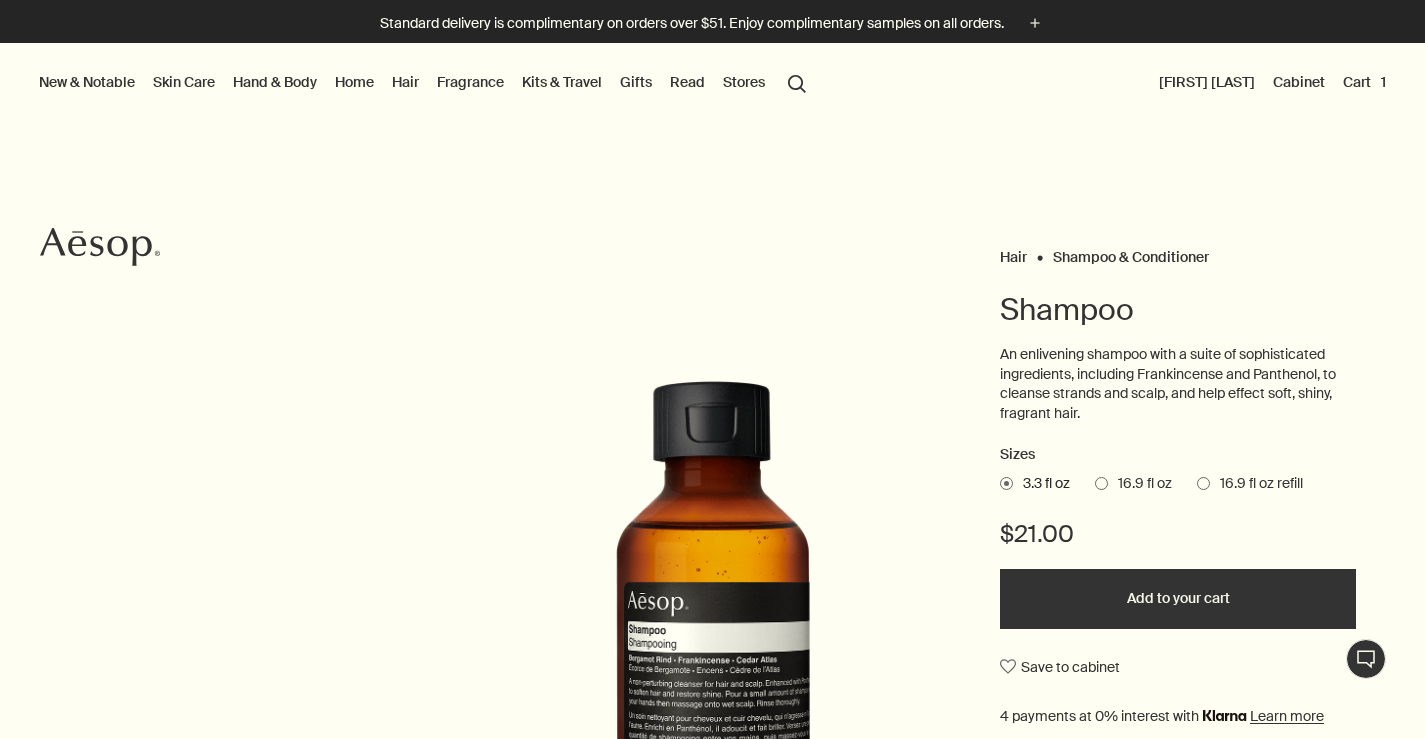click on "16.9 fl oz refill" at bounding box center [1256, 484] 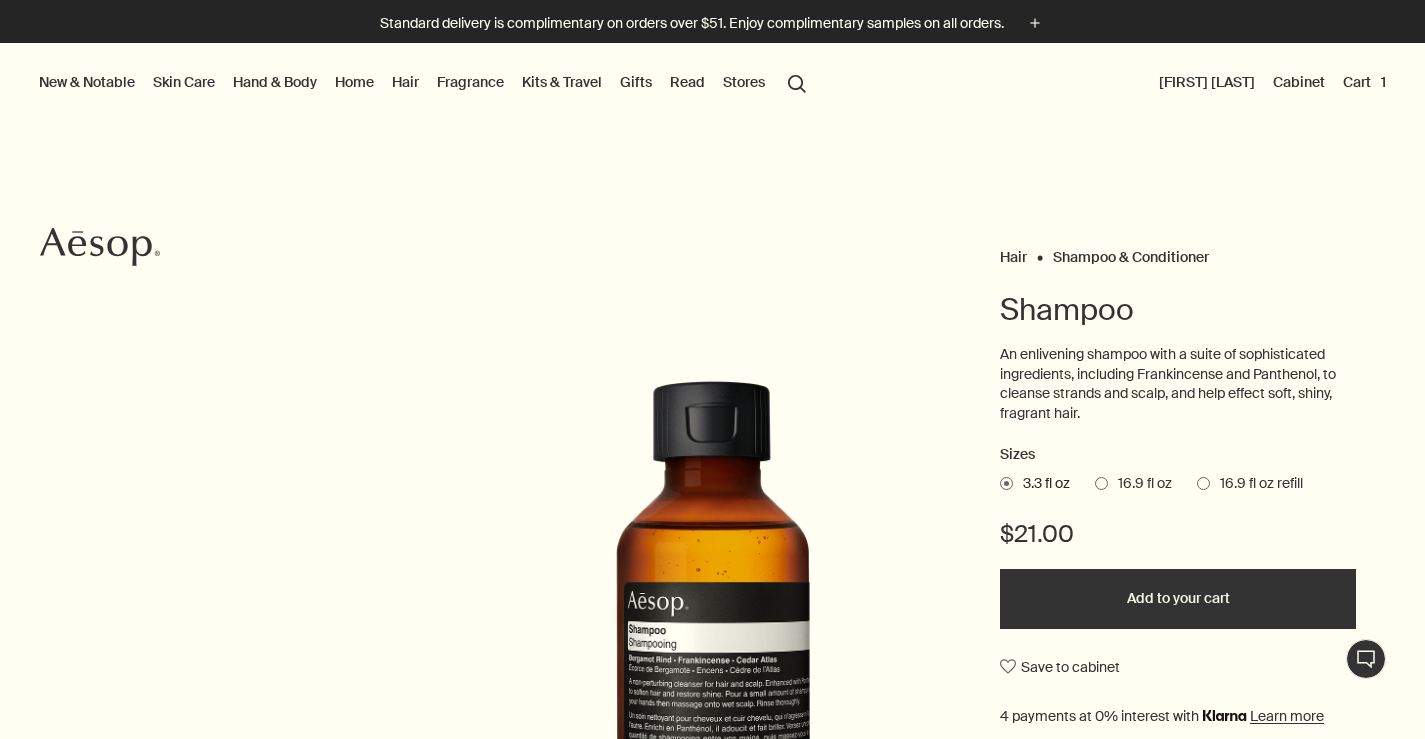 click on "16.9 fl oz refill" at bounding box center [1197, 480] 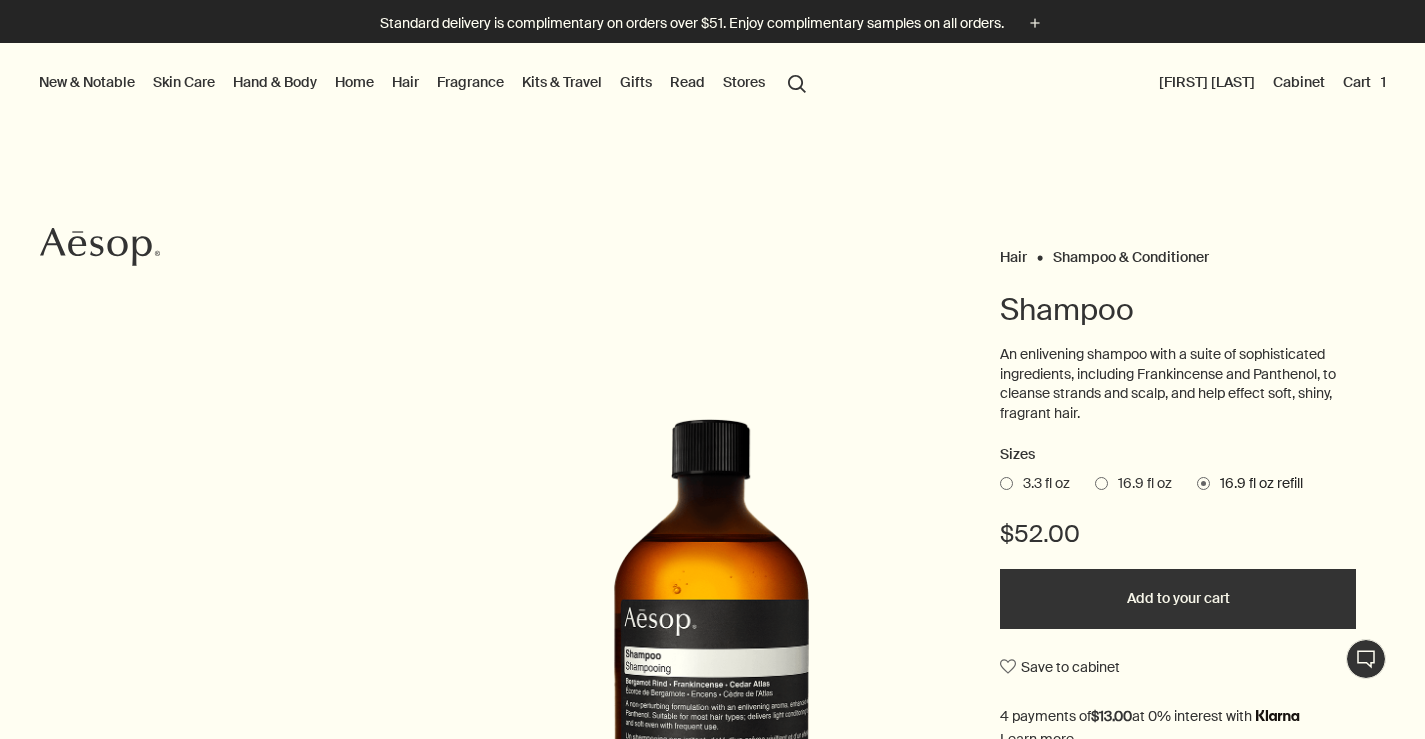 click on "Add to your cart" at bounding box center (1178, 599) 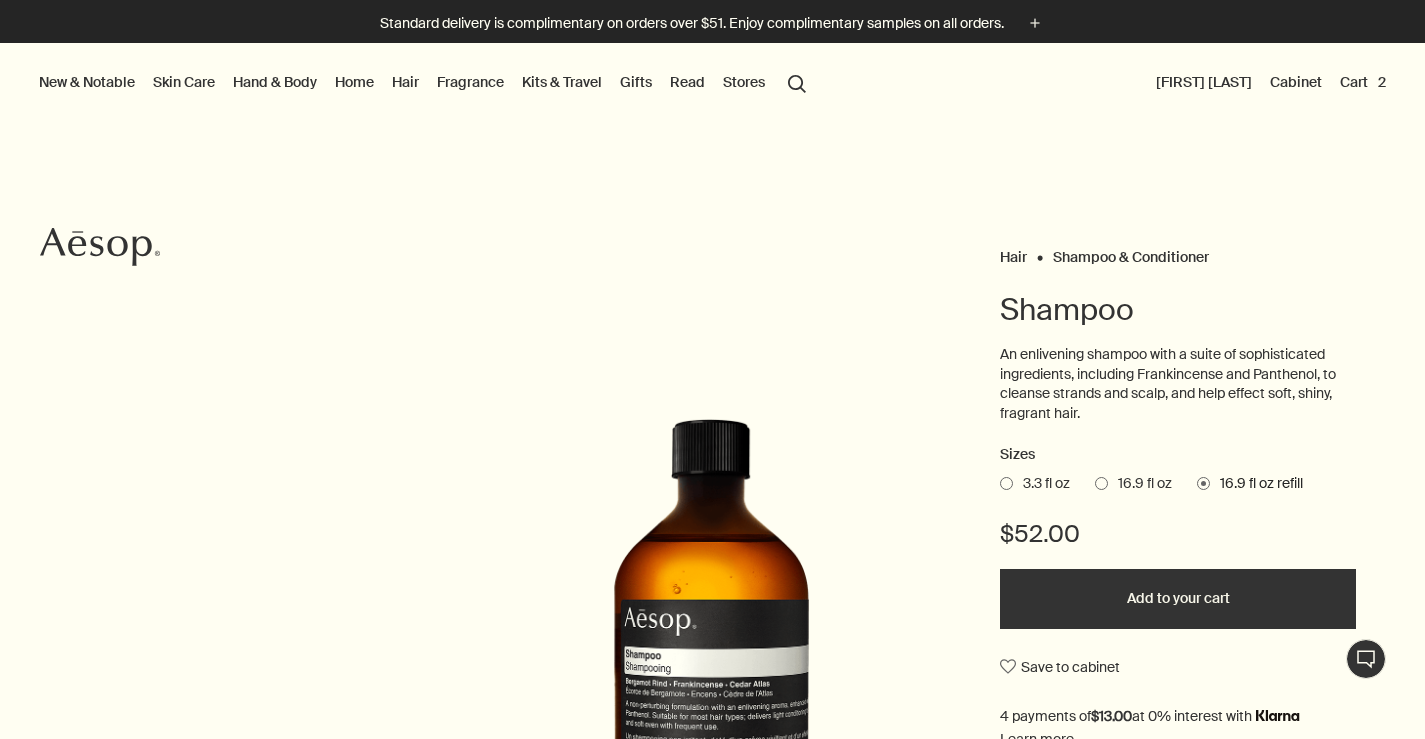 click on "[FIRST] [LAST]" at bounding box center [1204, 82] 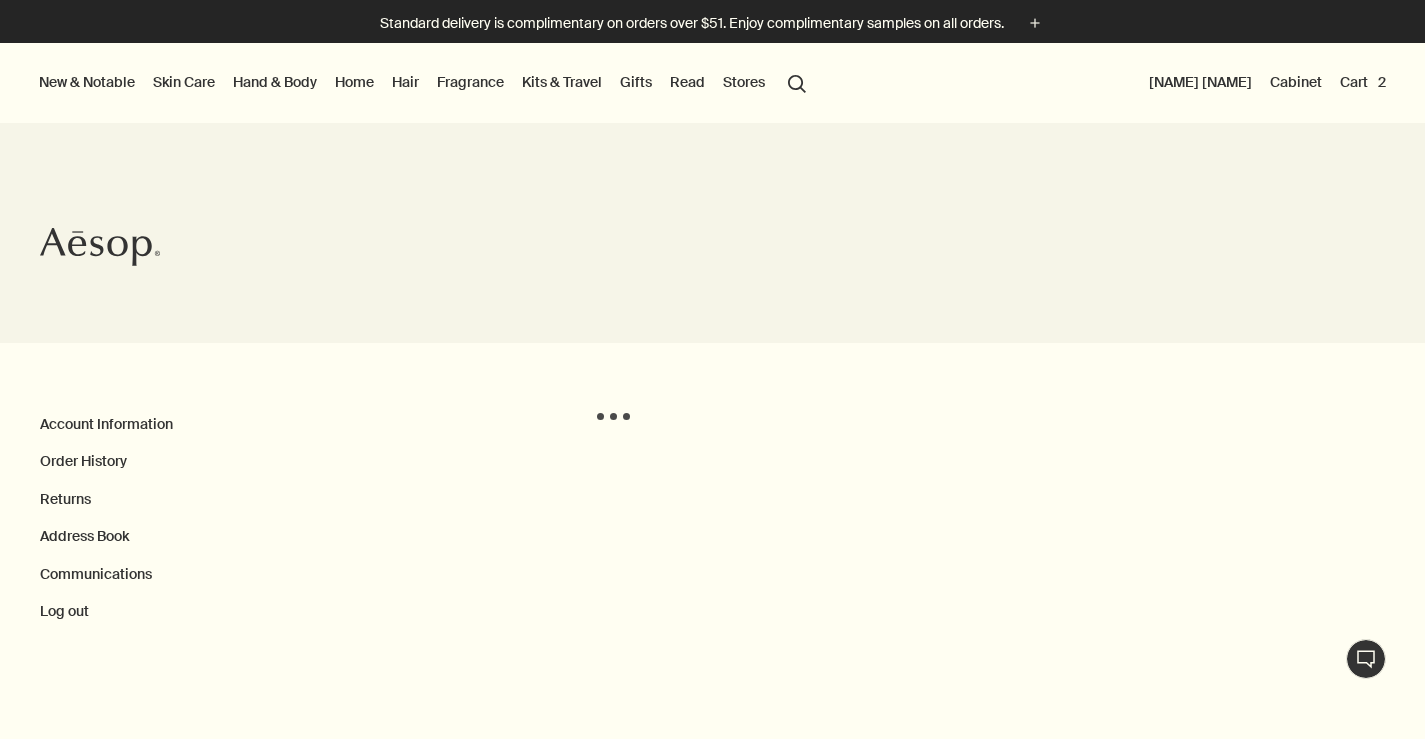 scroll, scrollTop: 0, scrollLeft: 0, axis: both 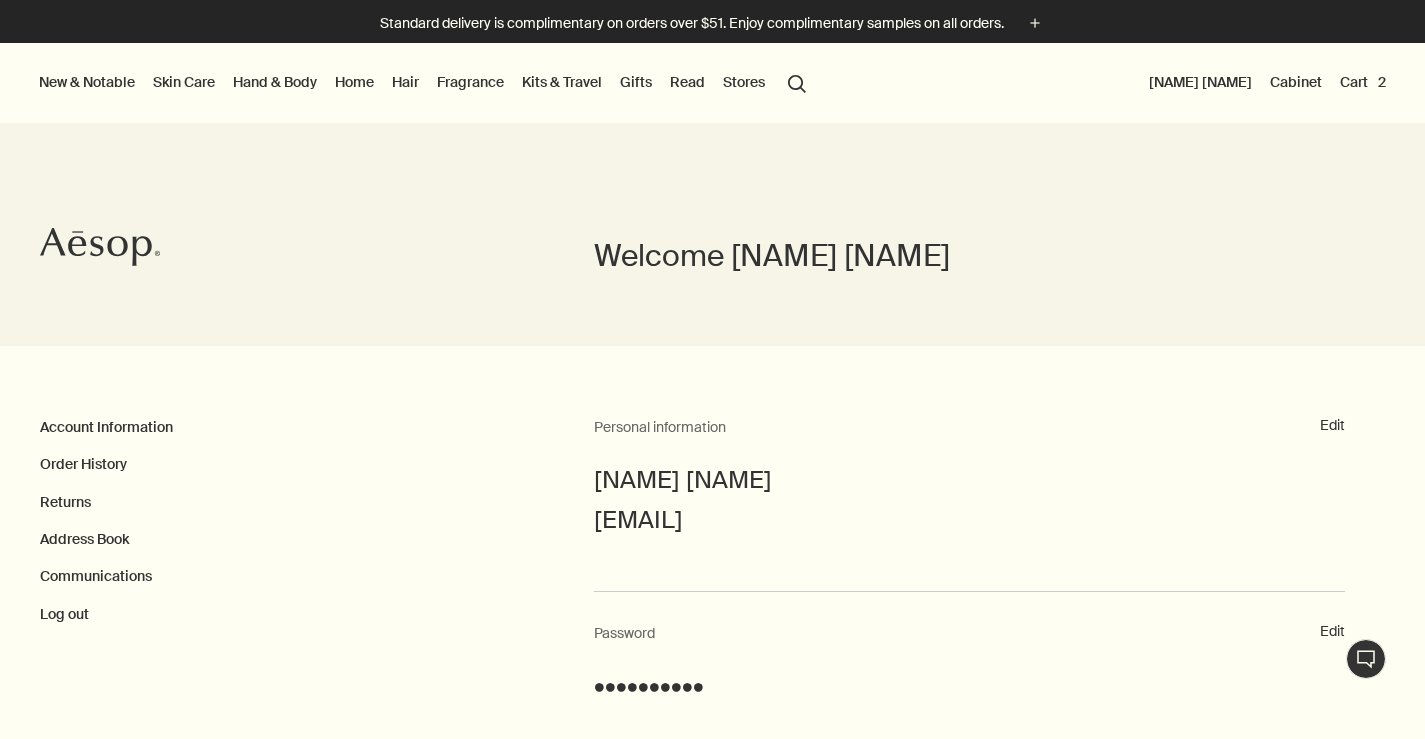 click on "Skin Care" at bounding box center [184, 82] 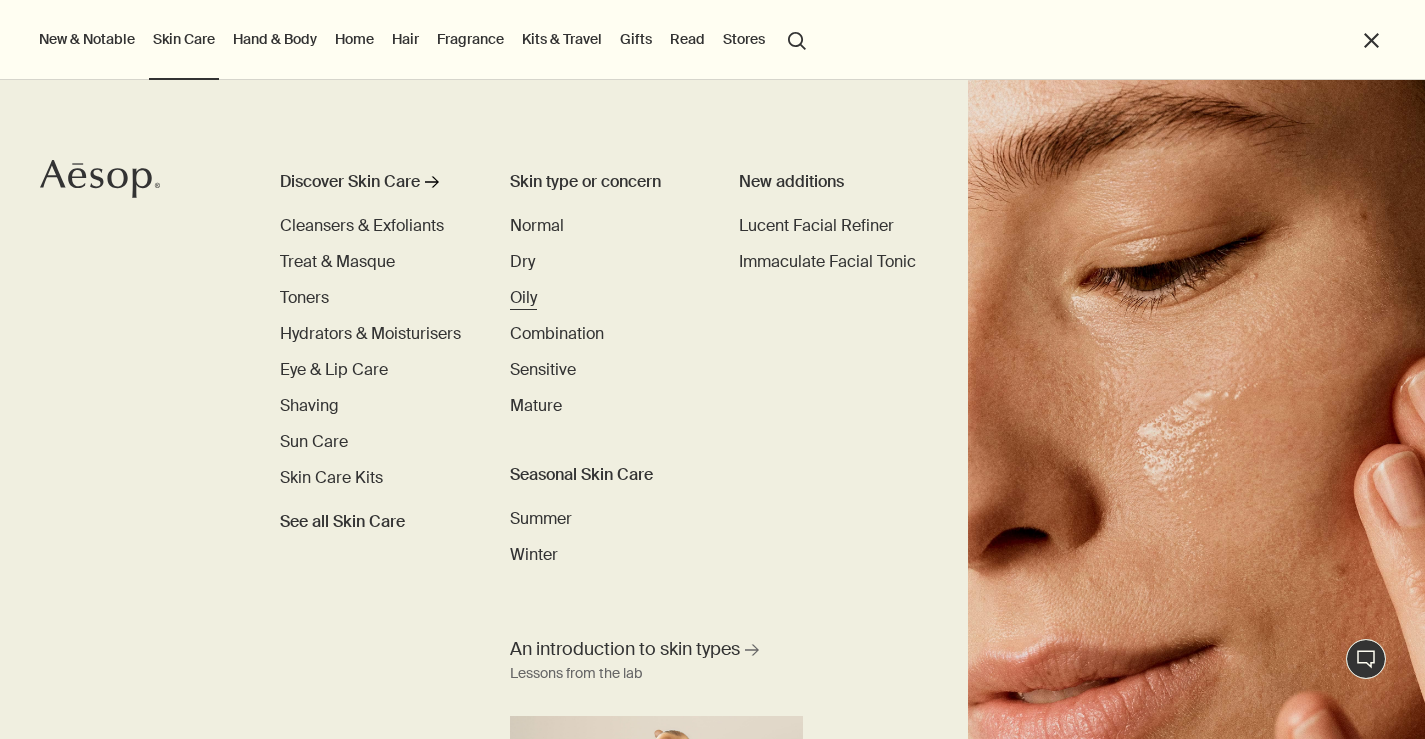 click on "Oily" at bounding box center (523, 297) 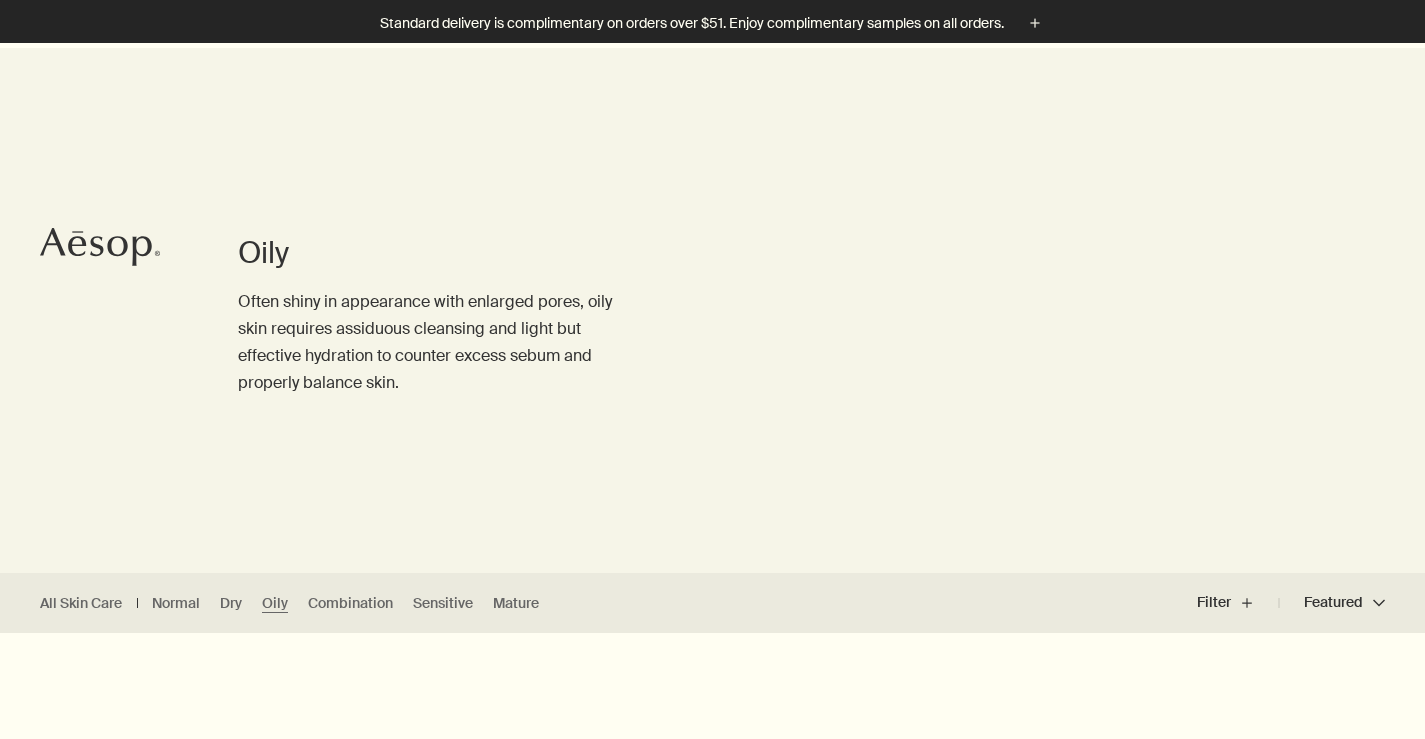 scroll, scrollTop: 470, scrollLeft: 0, axis: vertical 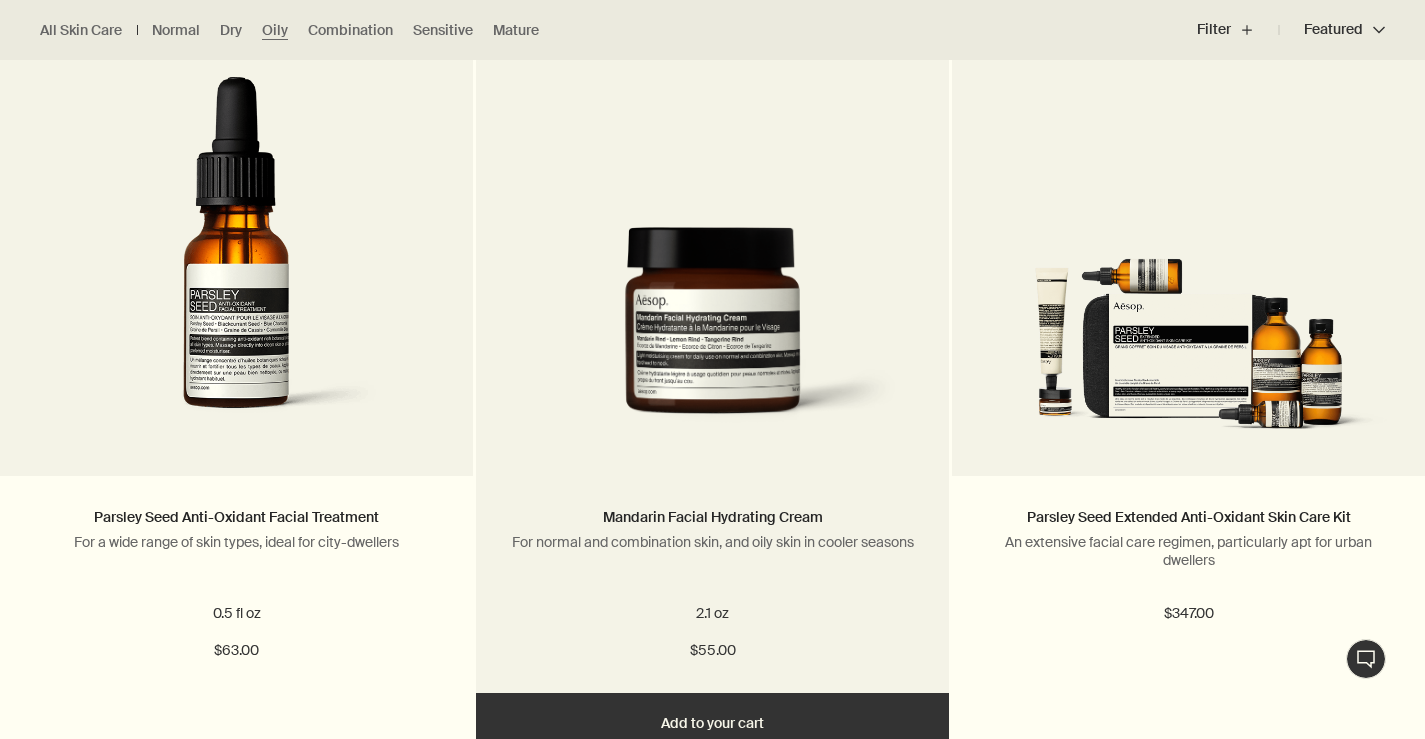 click on "Add Add to your cart" at bounding box center [712, 723] 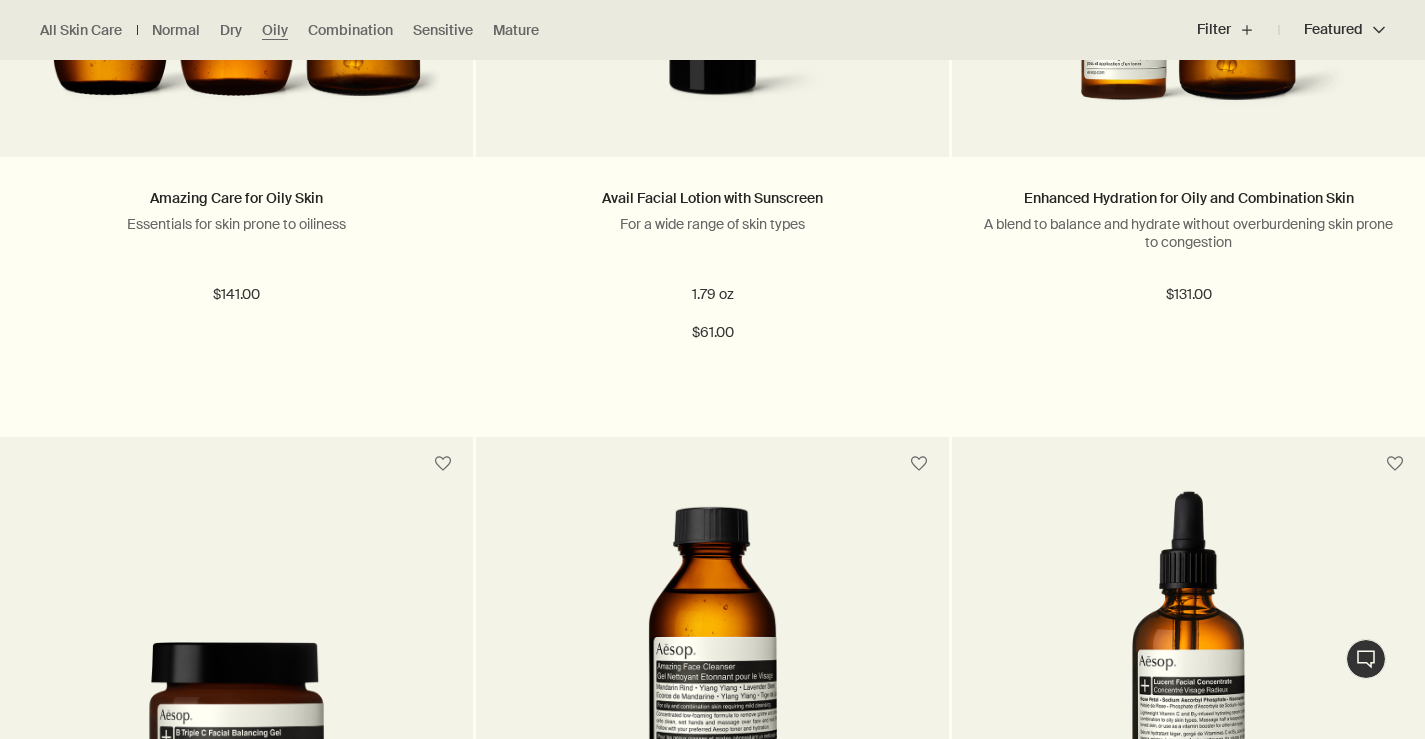 scroll, scrollTop: 2604, scrollLeft: 0, axis: vertical 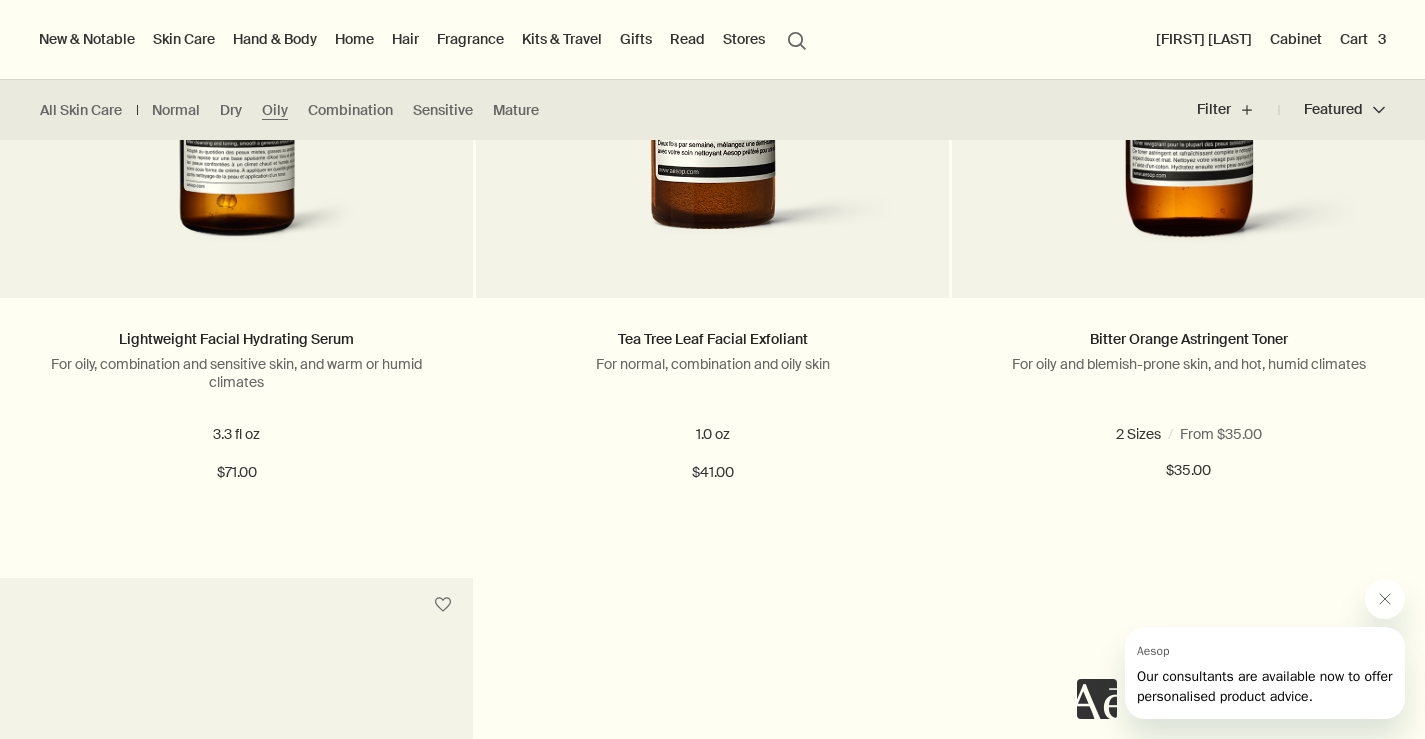 click on "Cart 3" at bounding box center [1363, 39] 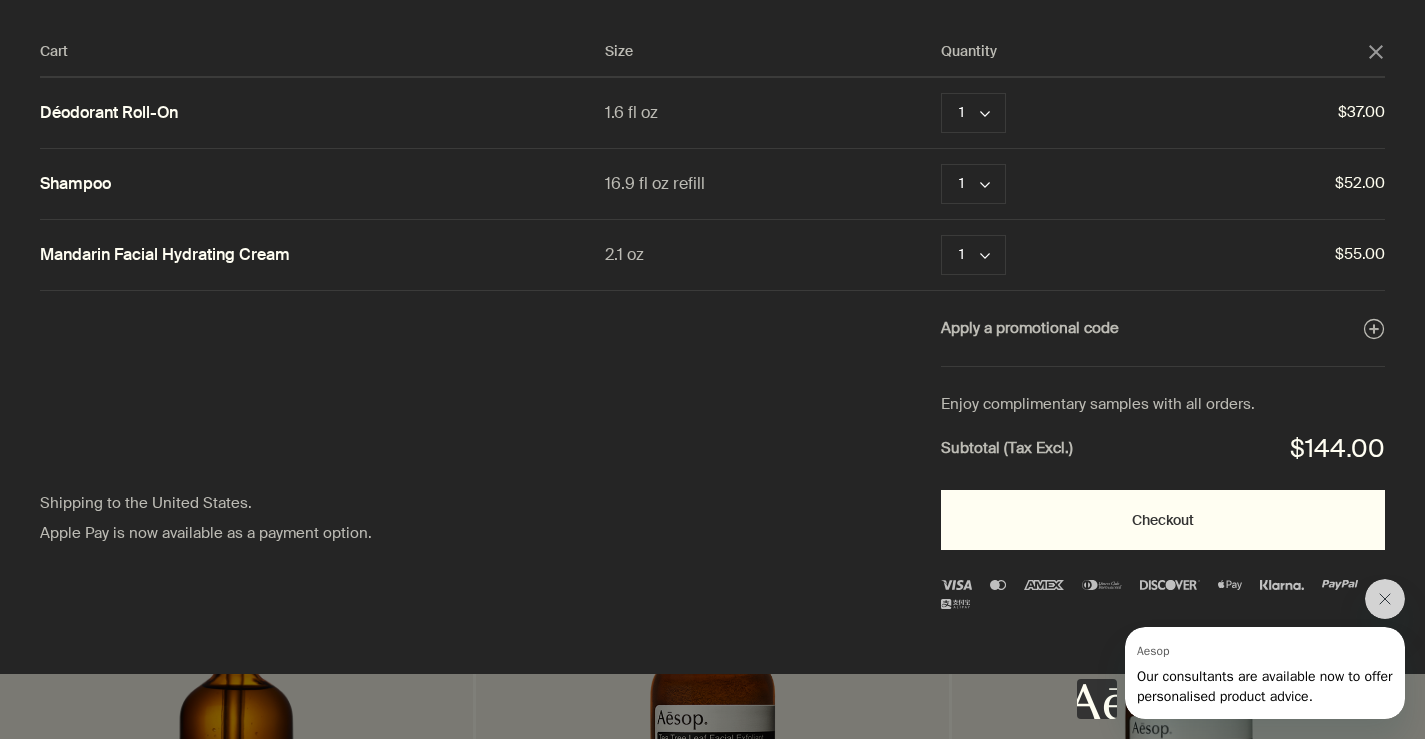 click on "Checkout" at bounding box center [1163, 520] 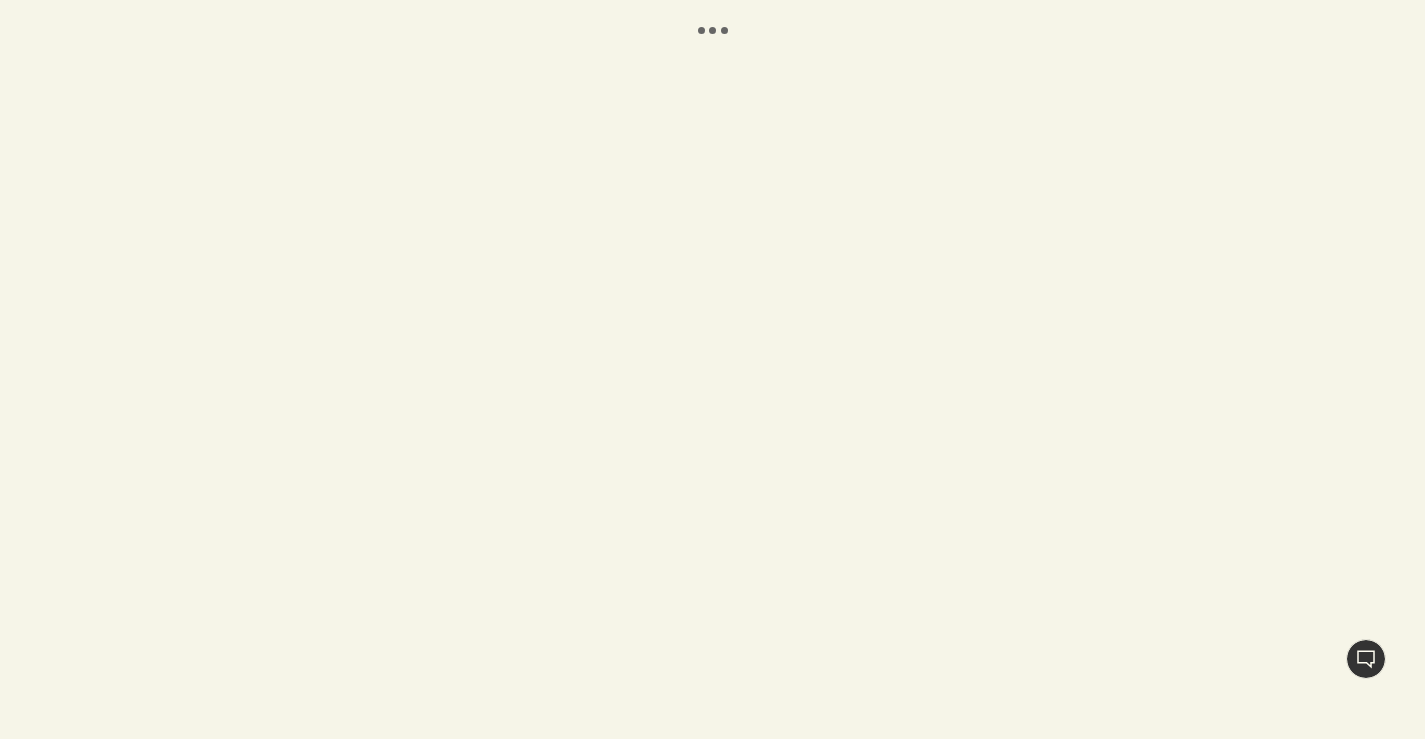 scroll, scrollTop: 0, scrollLeft: 0, axis: both 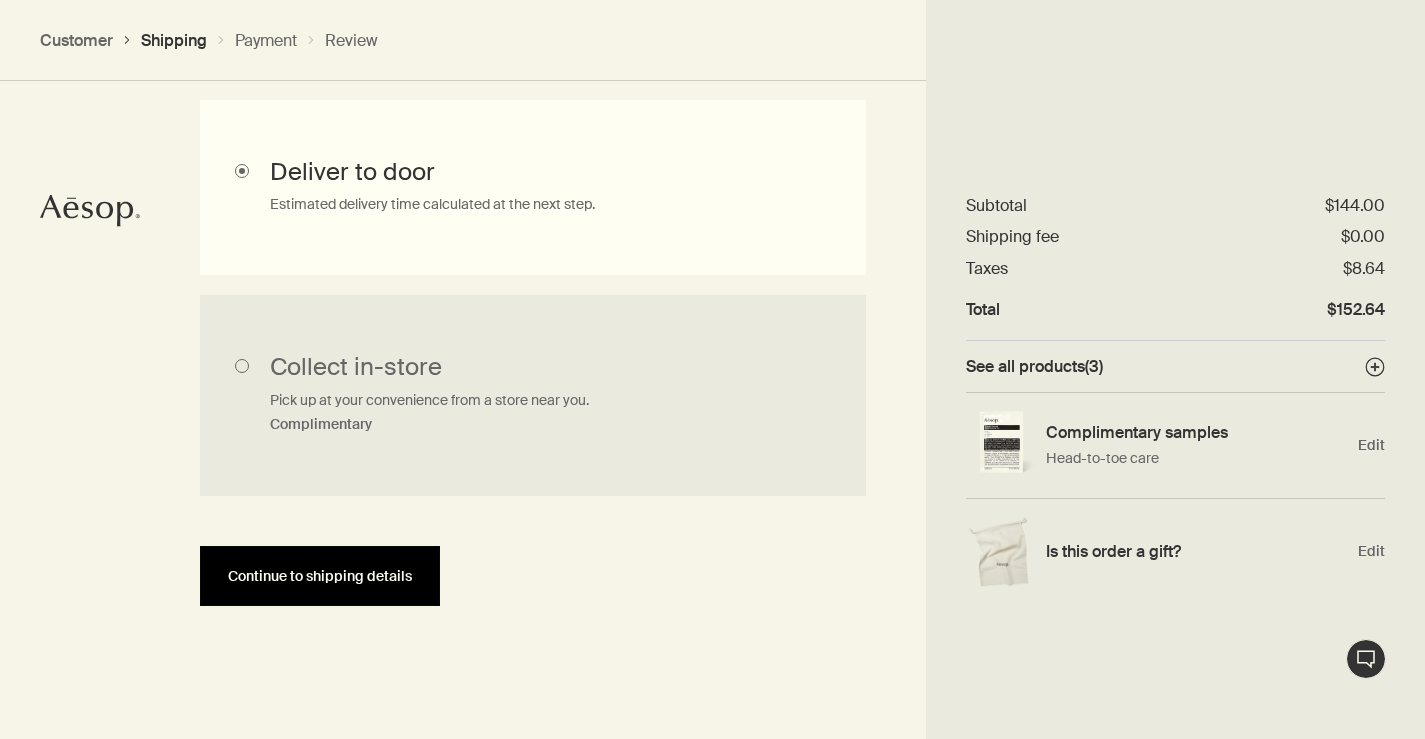 click on "Continue to shipping details" at bounding box center (320, 576) 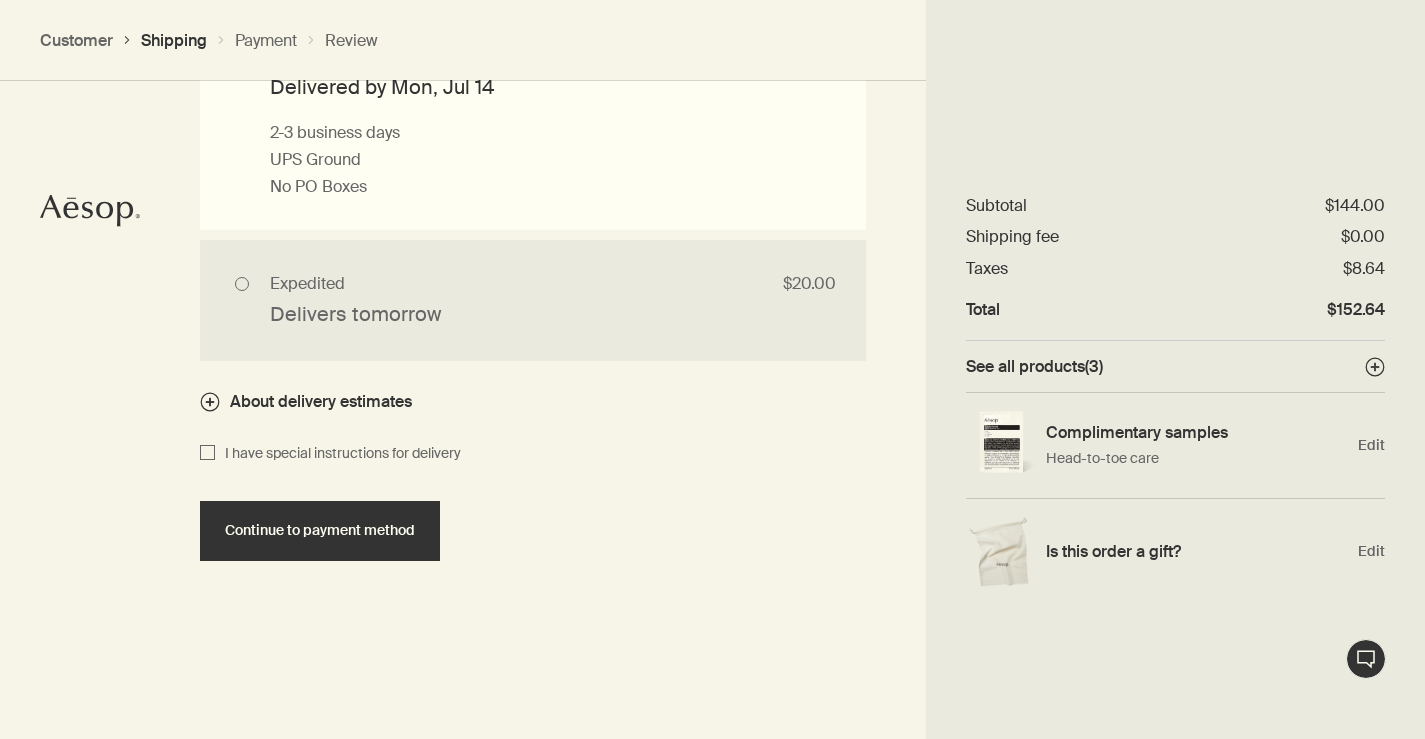 scroll, scrollTop: 2032, scrollLeft: 0, axis: vertical 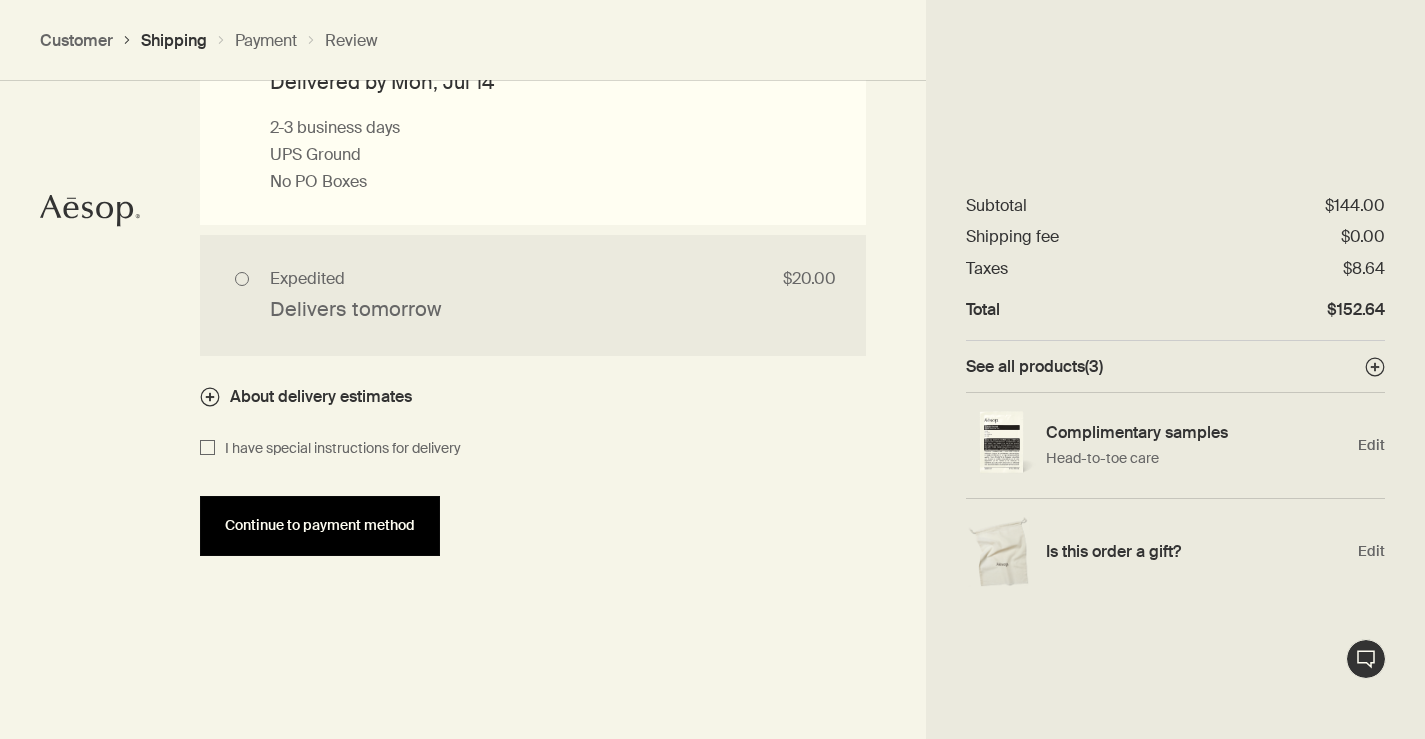 click on "Continue to payment method" at bounding box center (320, 526) 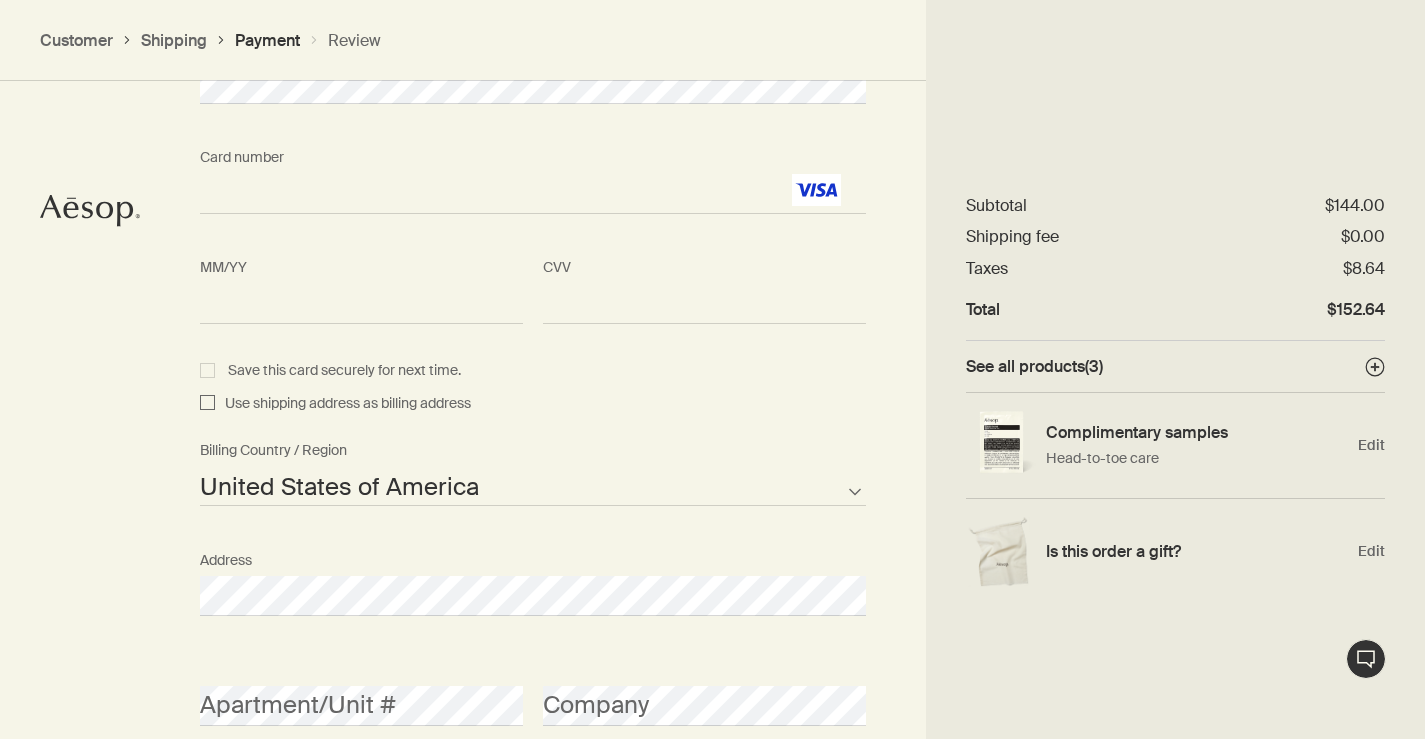 scroll, scrollTop: 1924, scrollLeft: 0, axis: vertical 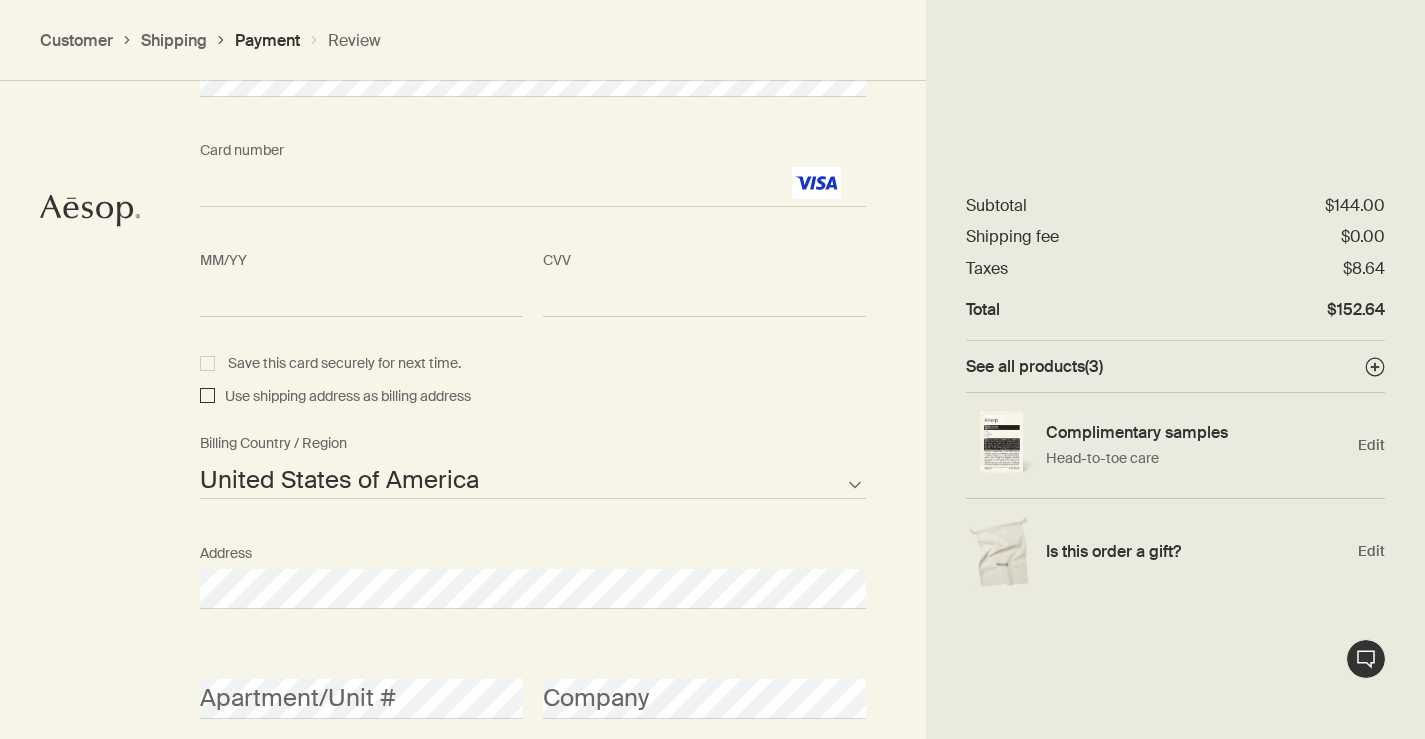 click on "Use shipping address as billing address" at bounding box center (207, 397) 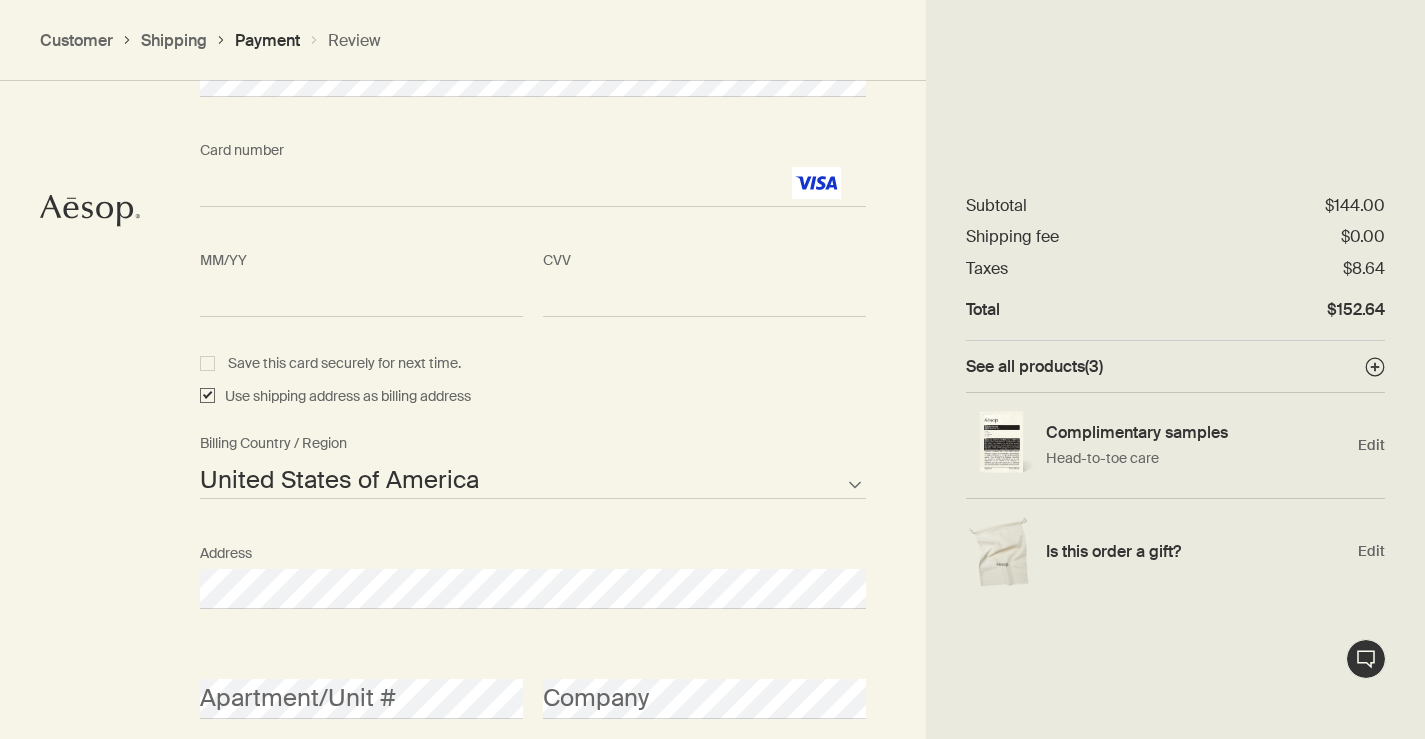 checkbox on "true" 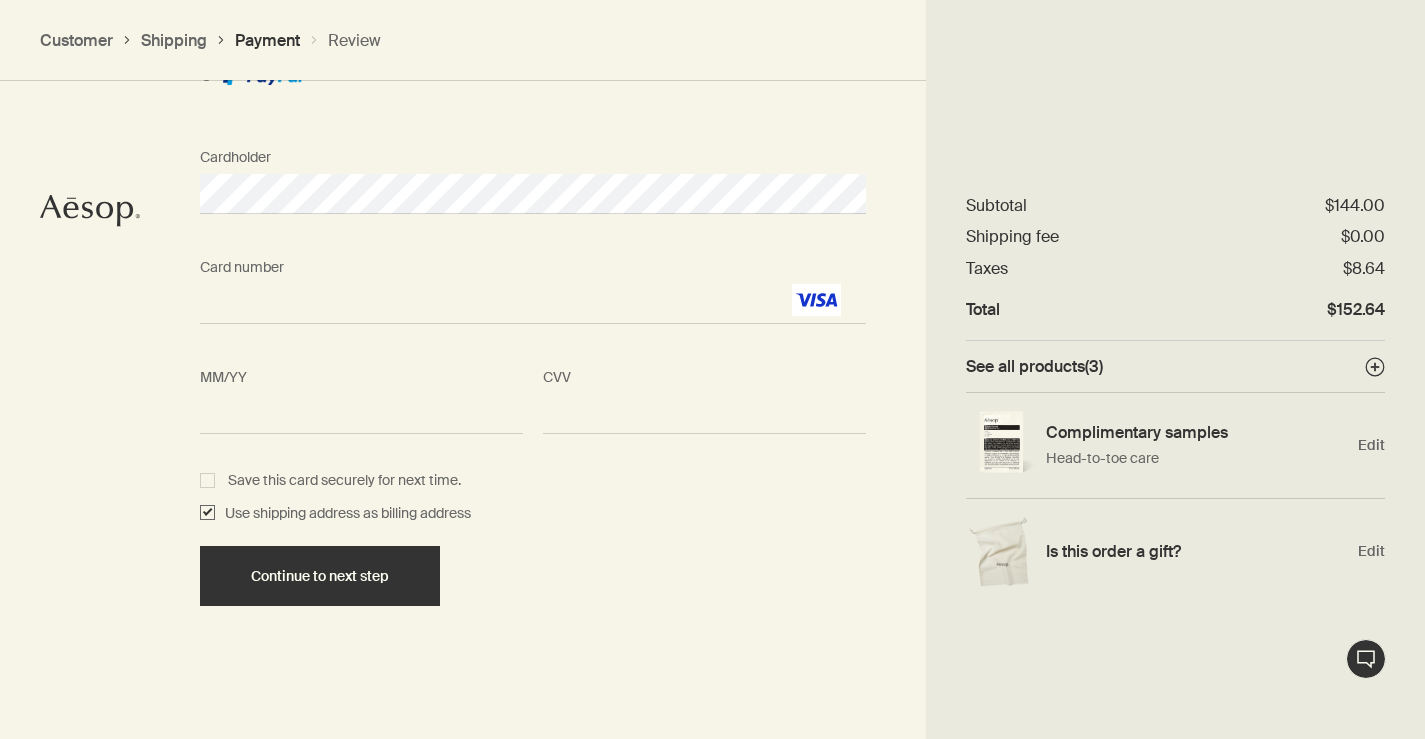 scroll, scrollTop: 1807, scrollLeft: 0, axis: vertical 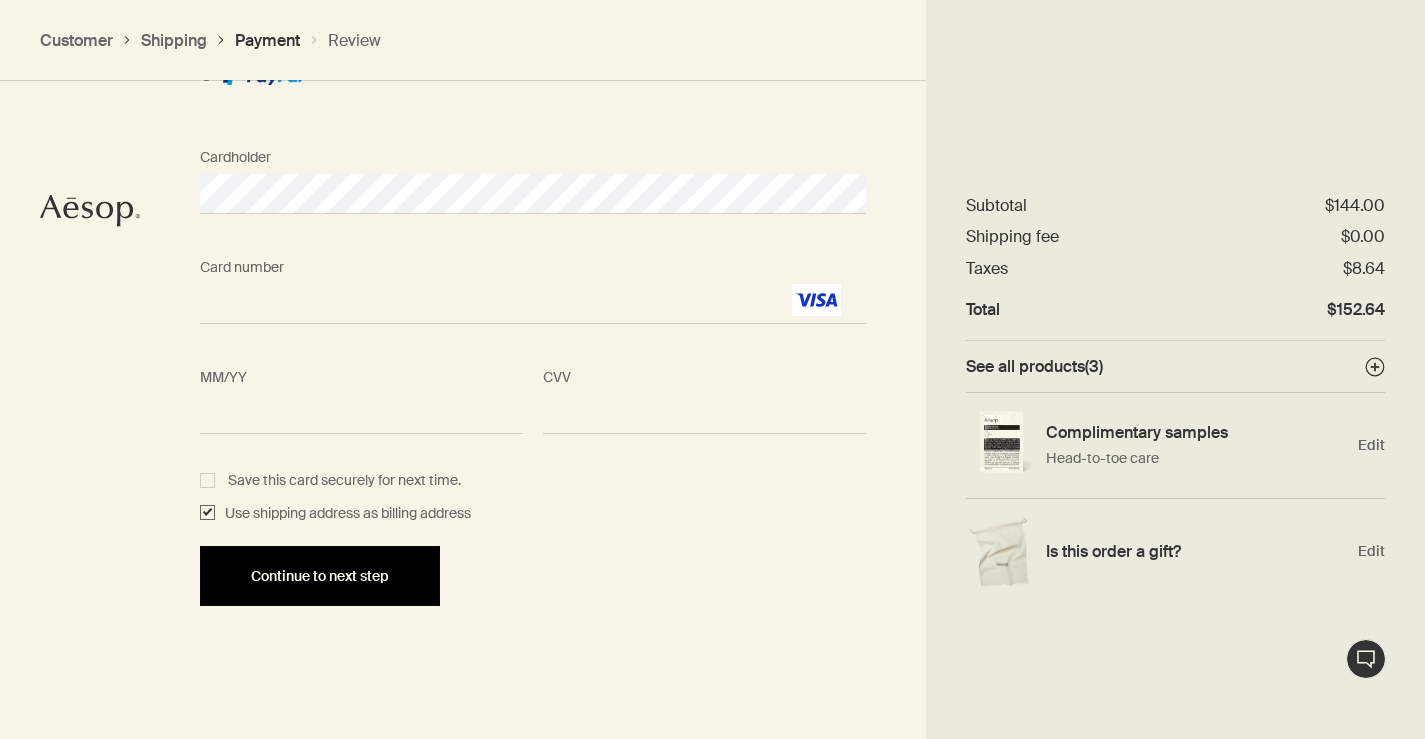 click on "Continue to next step" at bounding box center [320, 576] 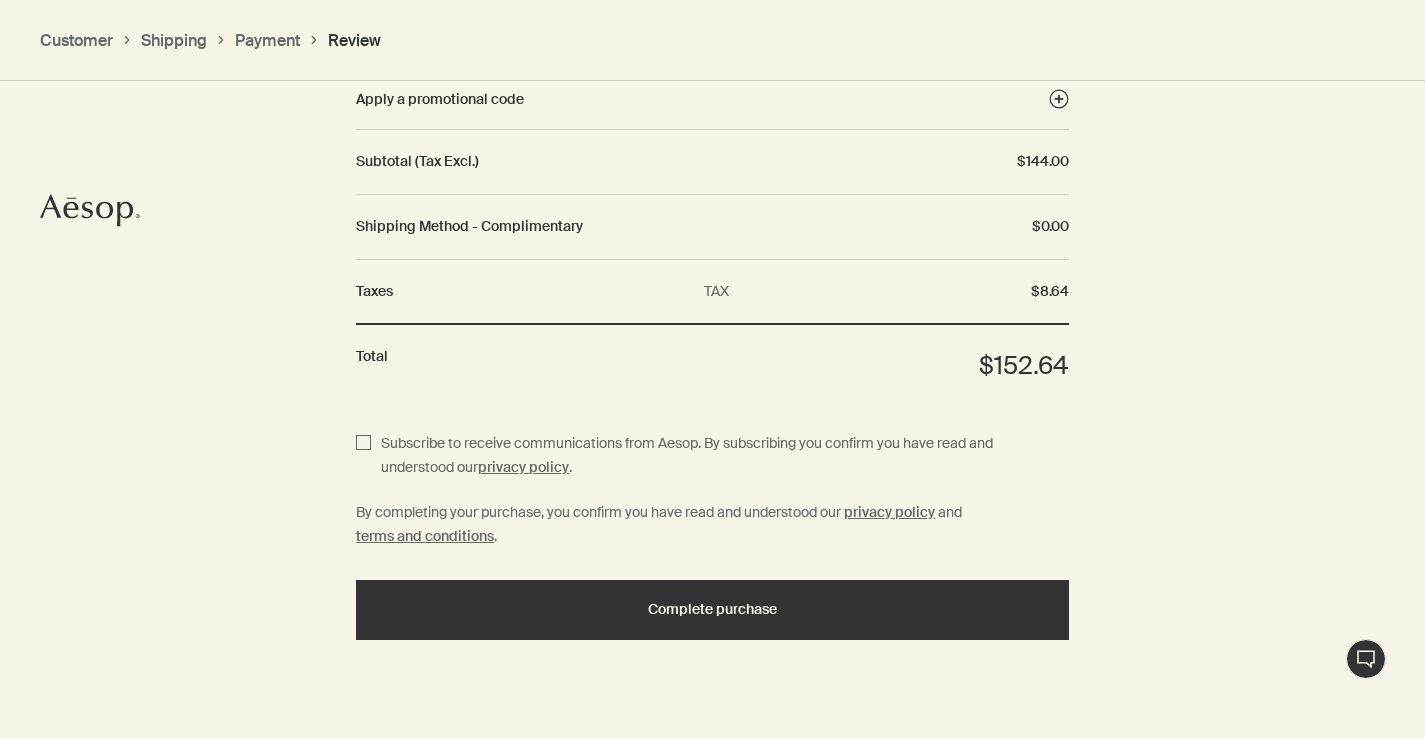 scroll, scrollTop: 2530, scrollLeft: 0, axis: vertical 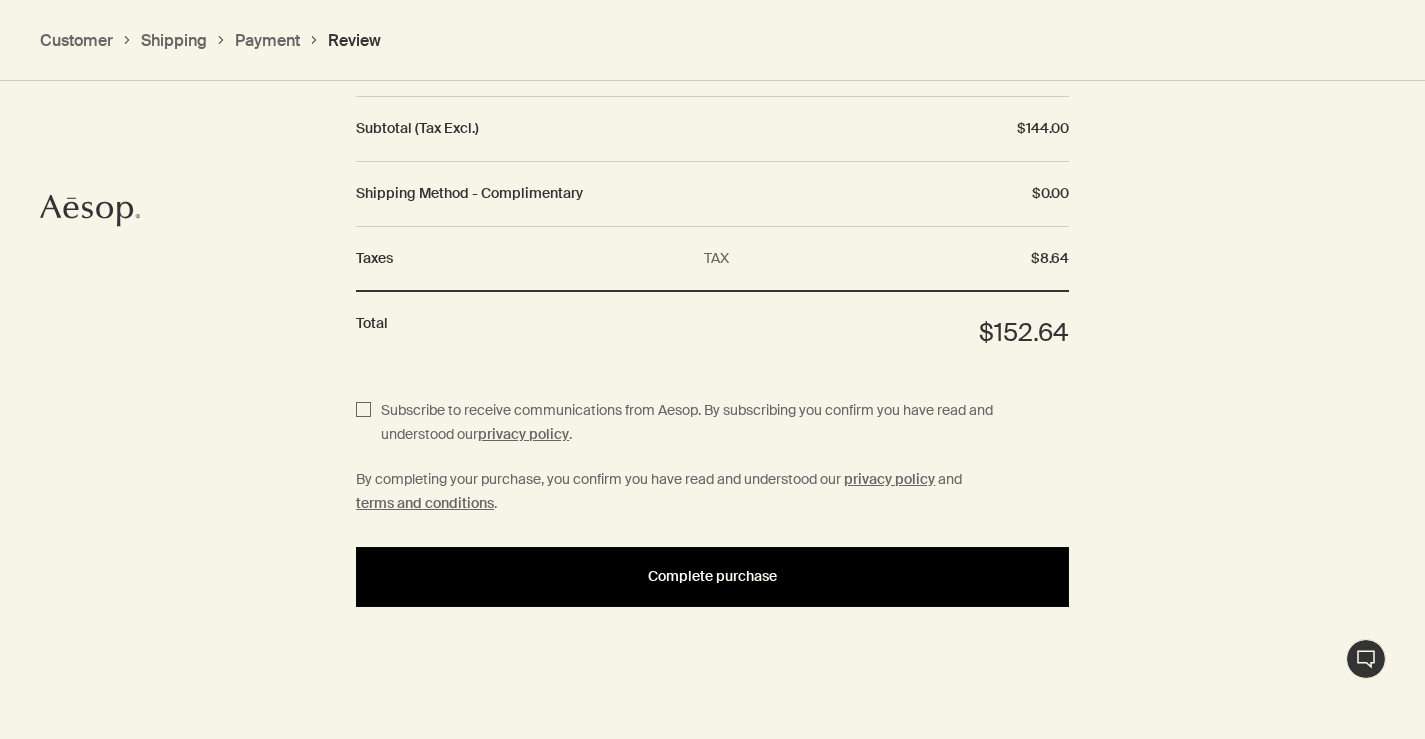 click on "Complete purchase" at bounding box center (712, 577) 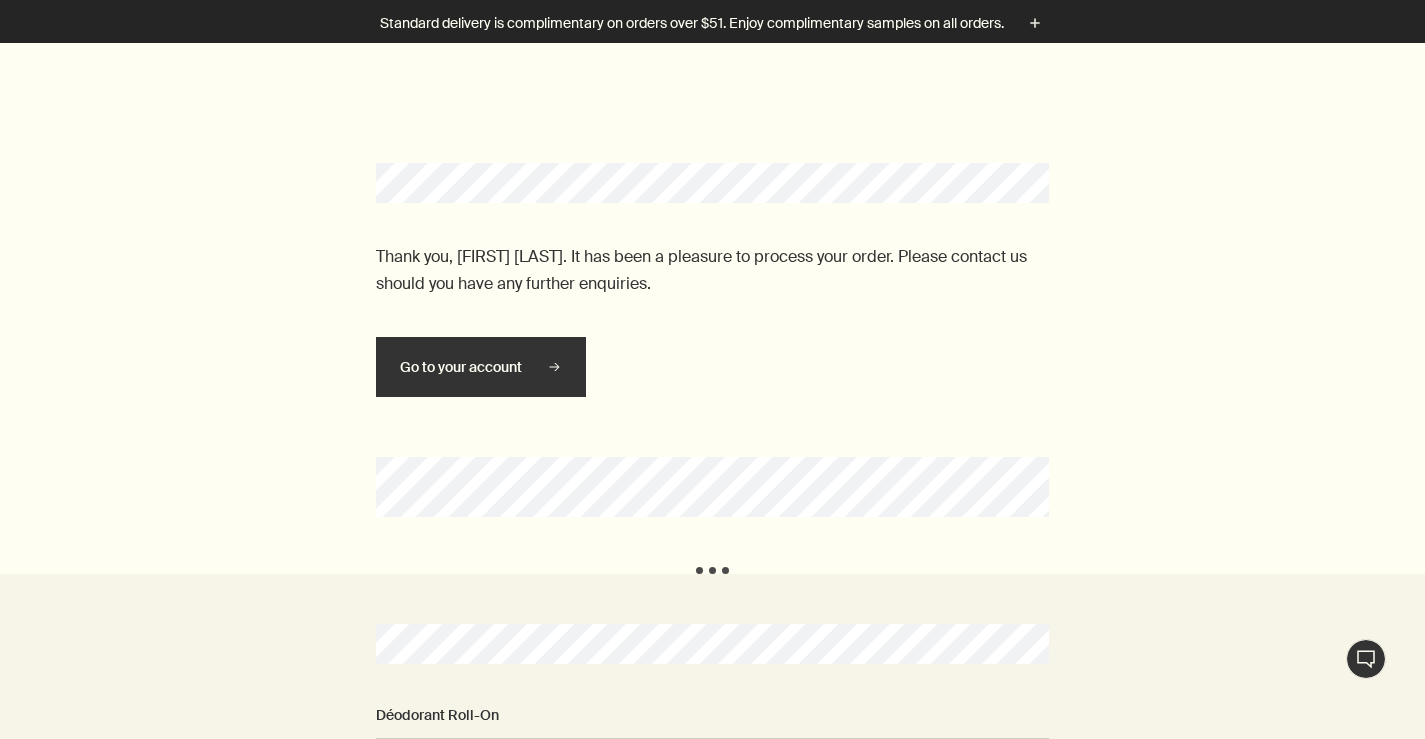 scroll, scrollTop: 0, scrollLeft: 0, axis: both 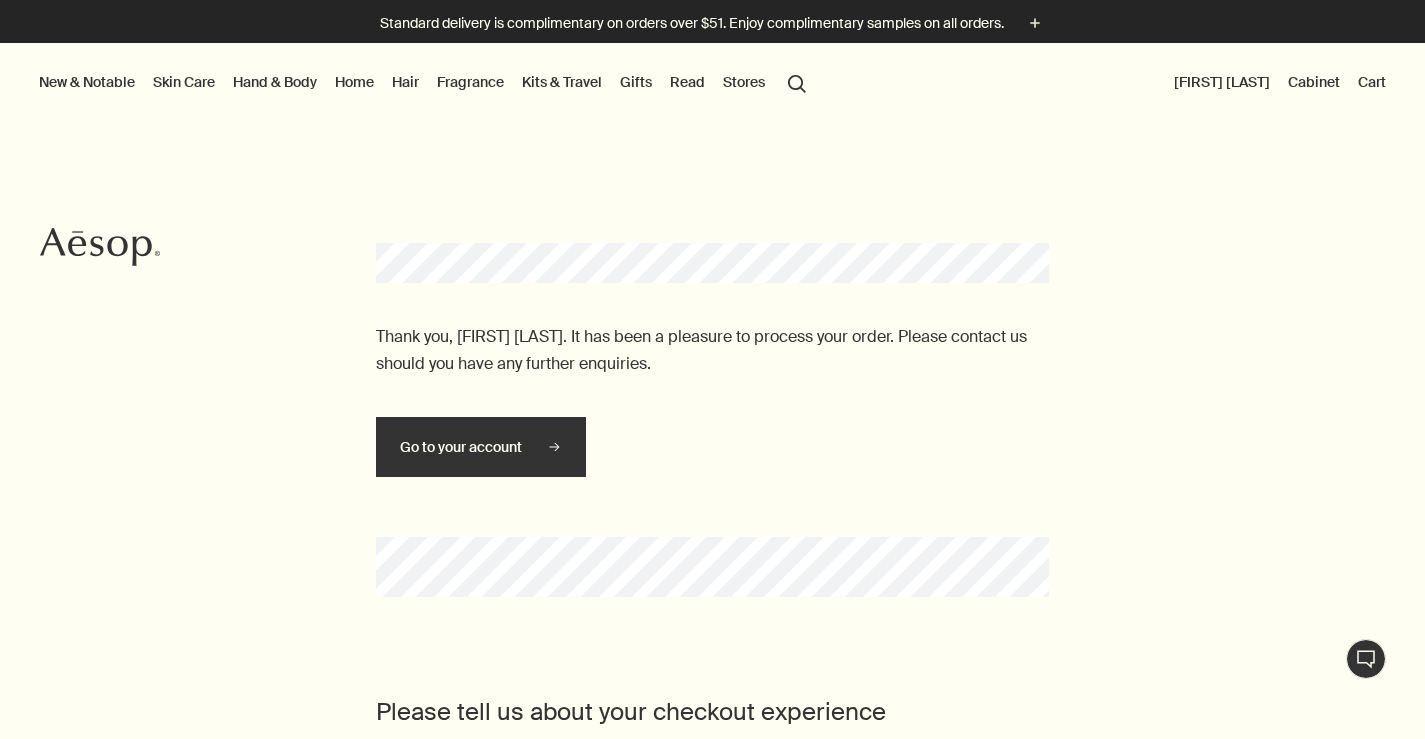 click on "Fragrance" at bounding box center [470, 82] 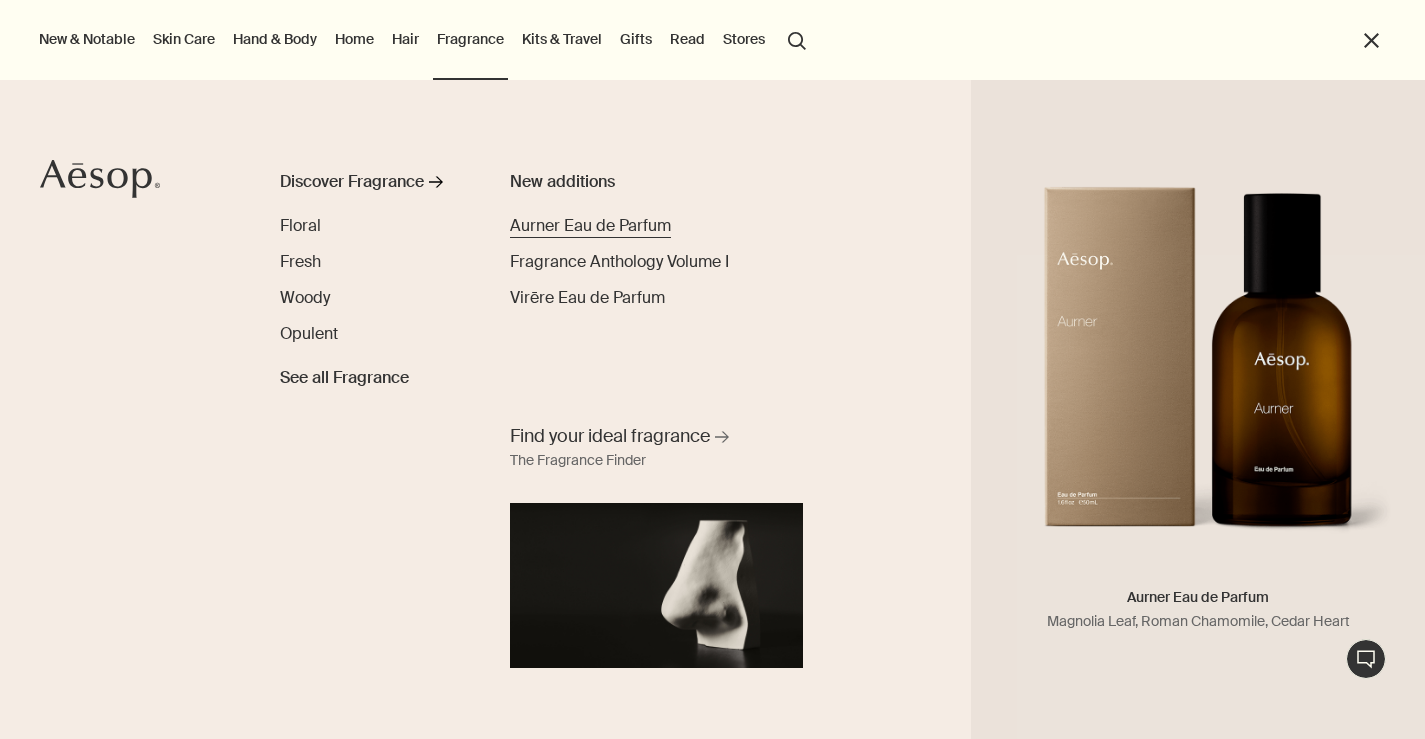 click on "Aurner Eau de Parfum" at bounding box center [590, 225] 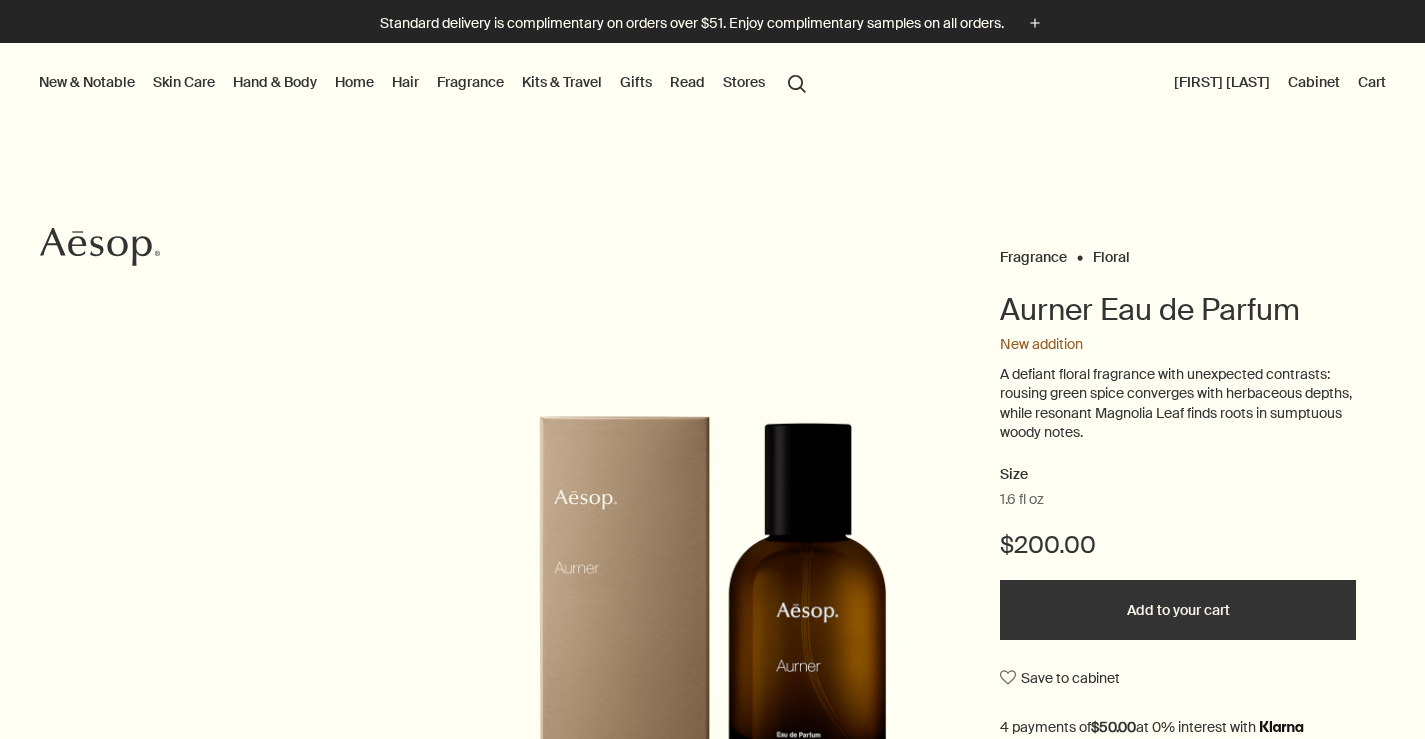 scroll, scrollTop: 0, scrollLeft: 0, axis: both 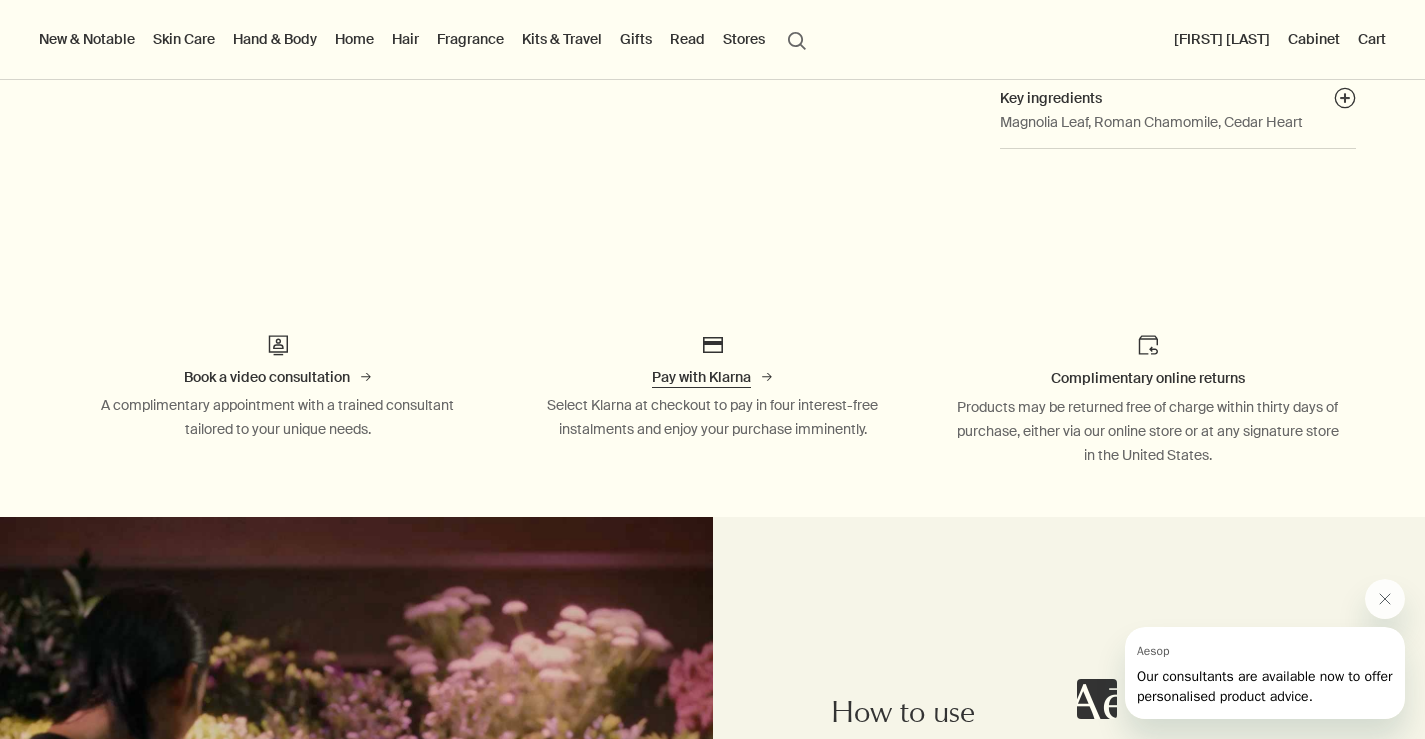 click on "Pay with Klarna" at bounding box center [701, 377] 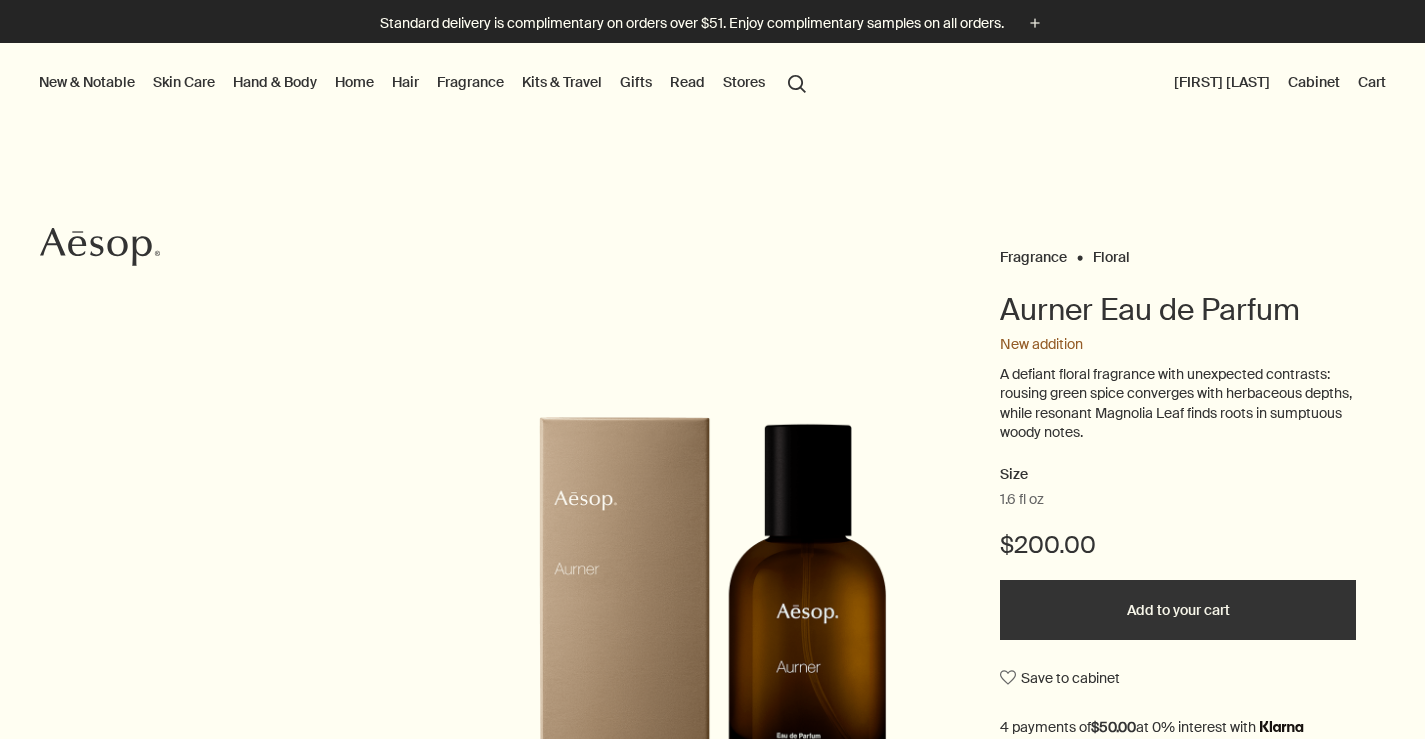 scroll, scrollTop: 0, scrollLeft: 0, axis: both 